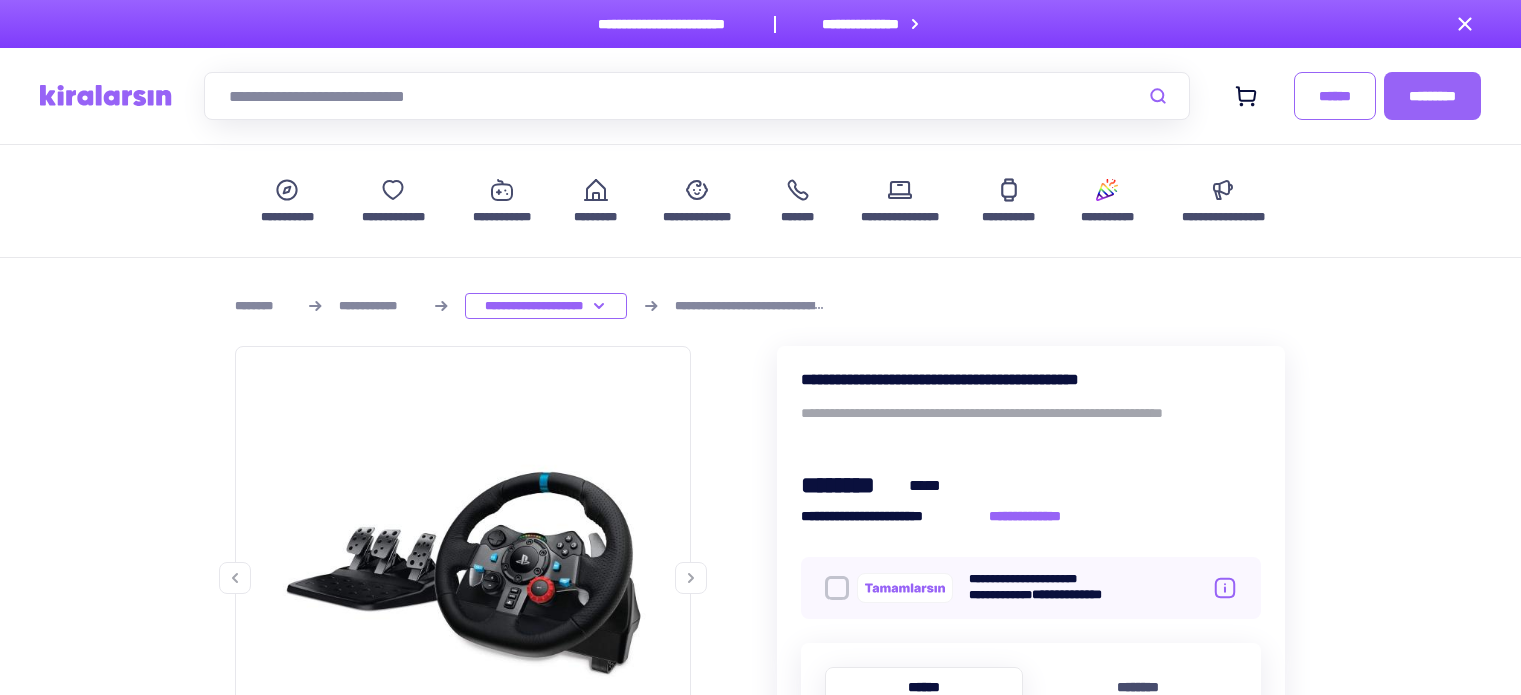 scroll, scrollTop: 1700, scrollLeft: 0, axis: vertical 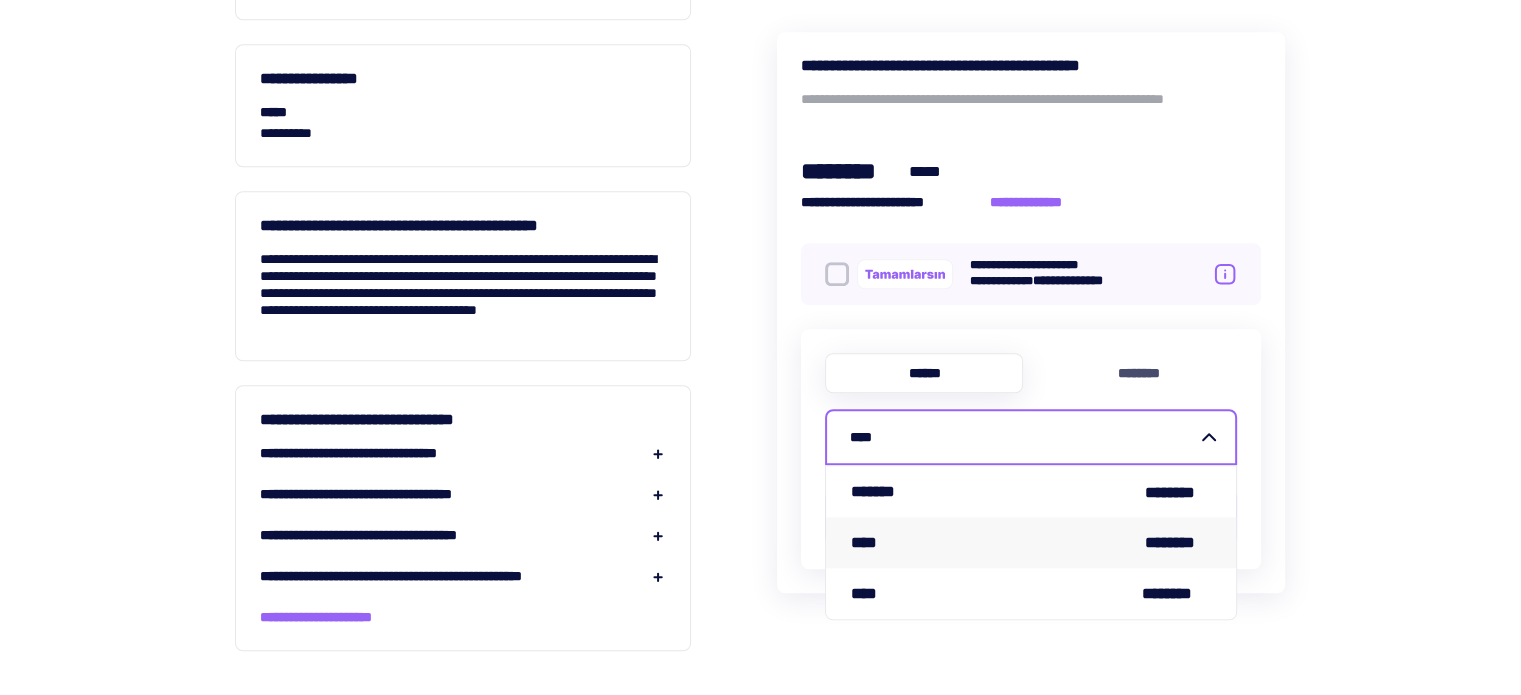 click on "**********" at bounding box center (760, -380) 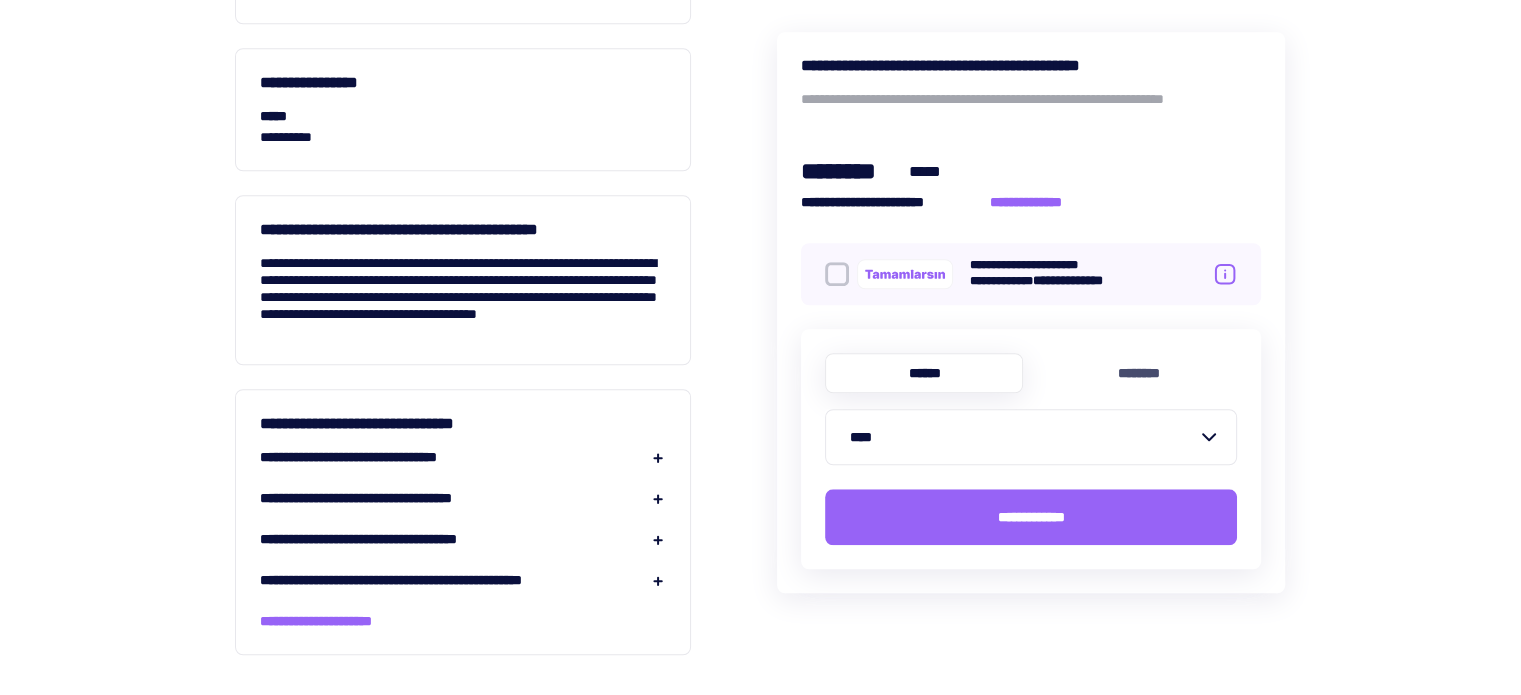 scroll, scrollTop: 1700, scrollLeft: 0, axis: vertical 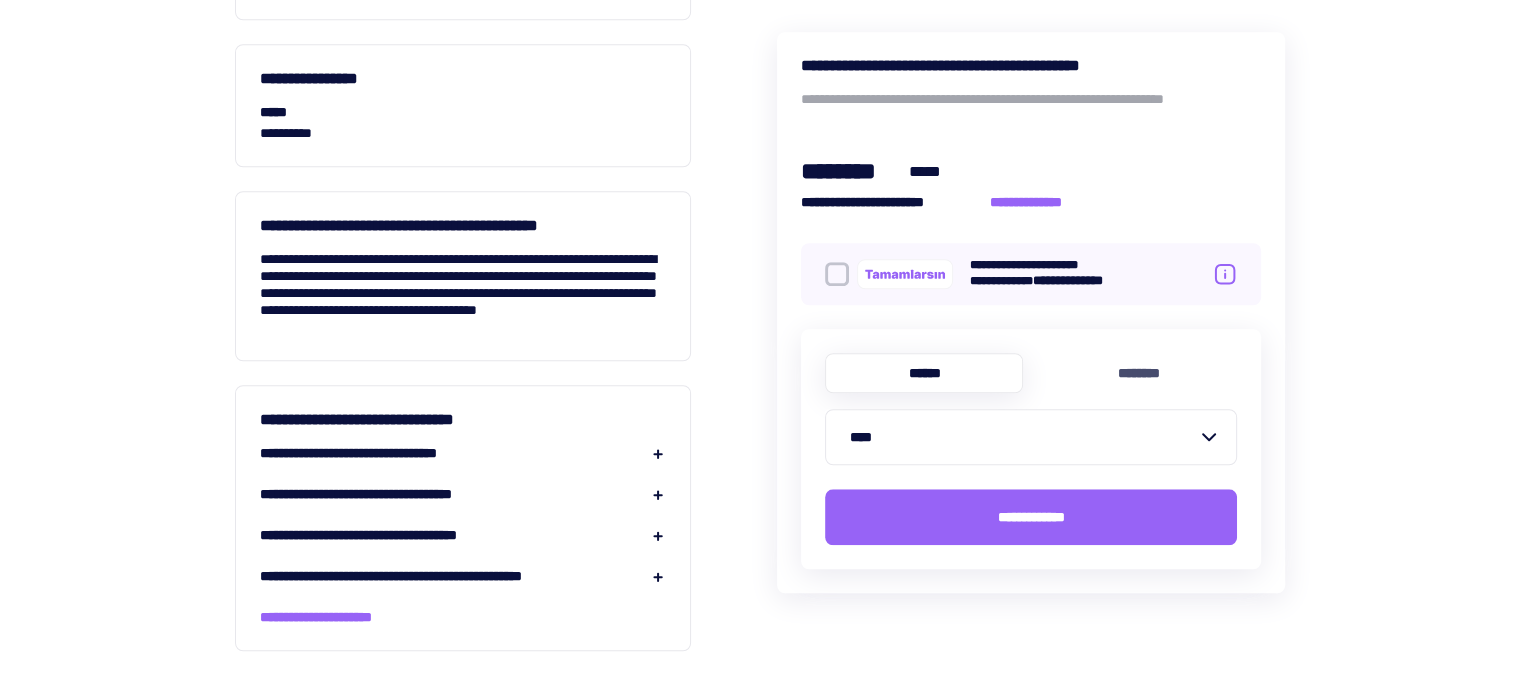 click at bounding box center (658, 454) 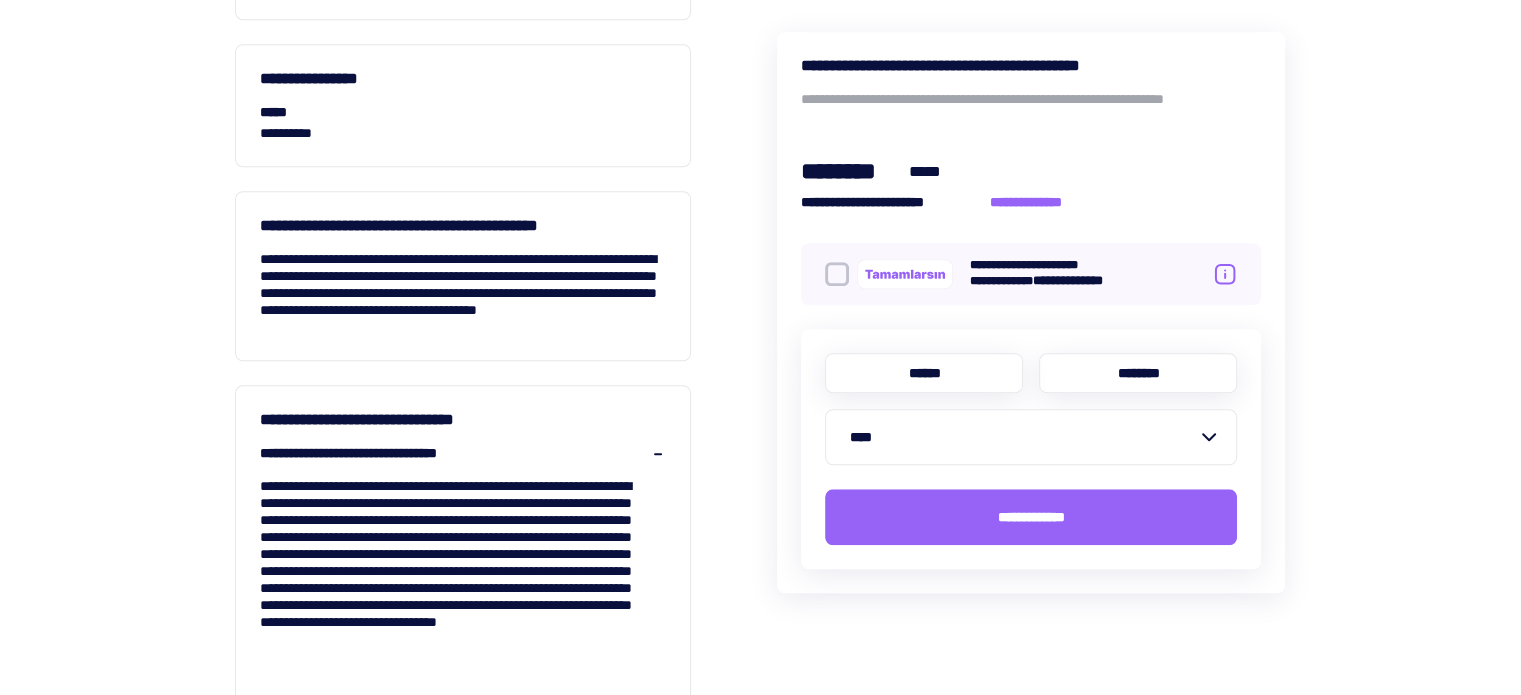 click on "********" at bounding box center (1138, 373) 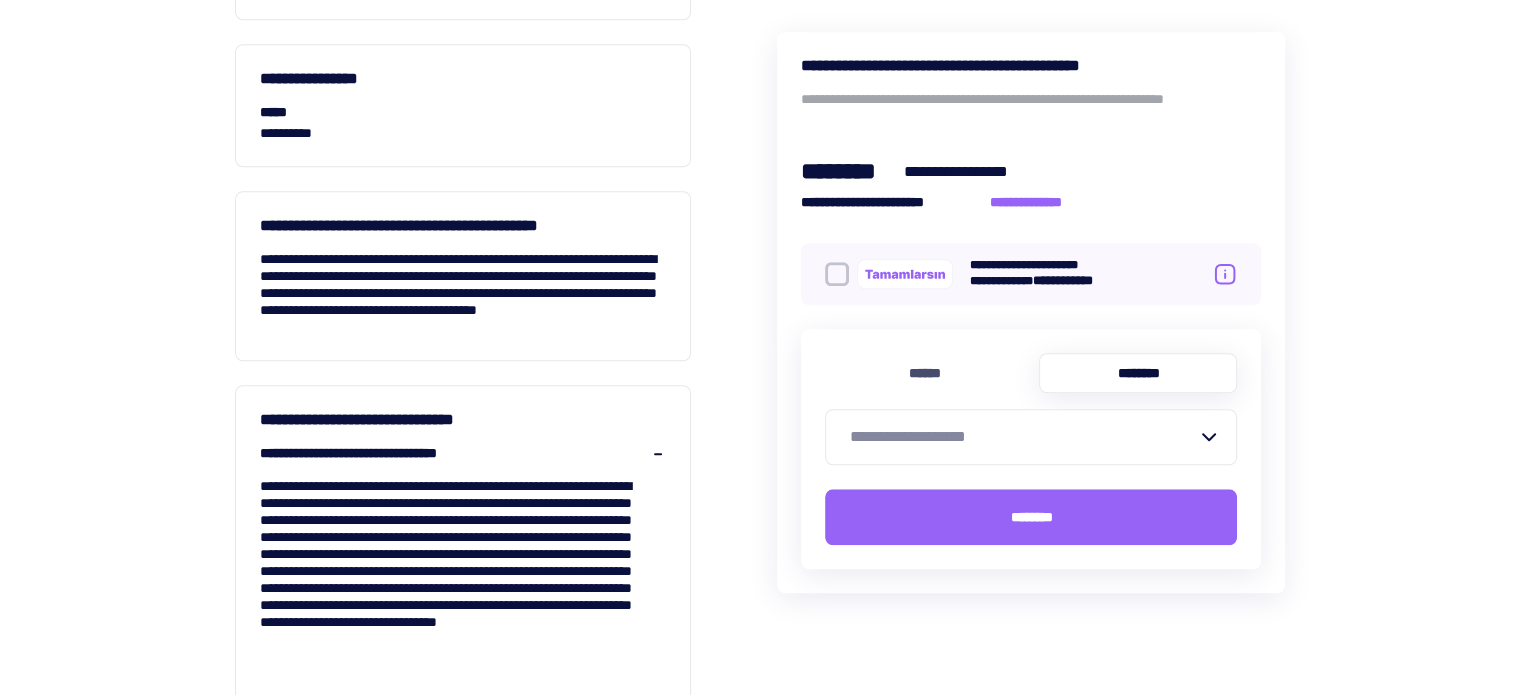 click on "**********" at bounding box center (1019, 437) 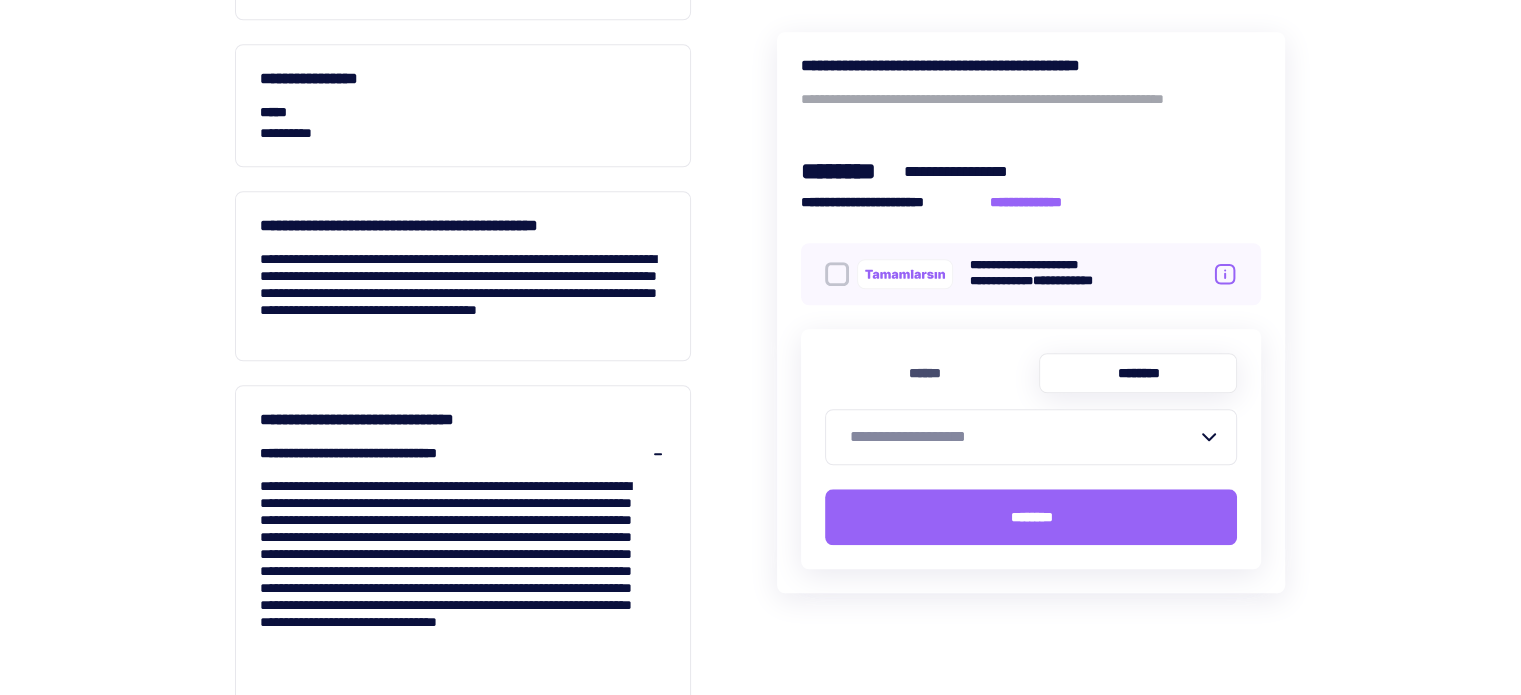 drag, startPoint x: 939, startPoint y: 395, endPoint x: 865, endPoint y: 405, distance: 74.672615 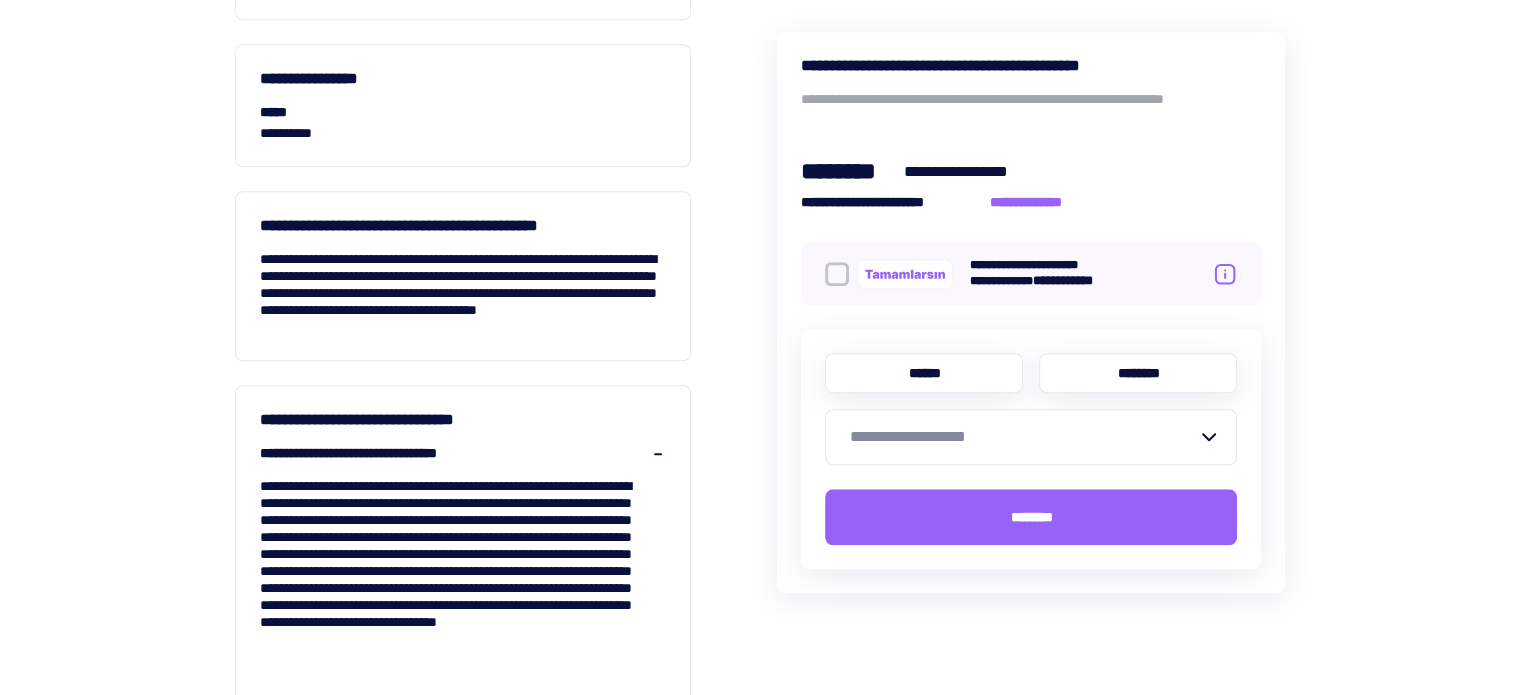 click on "******" at bounding box center (924, 373) 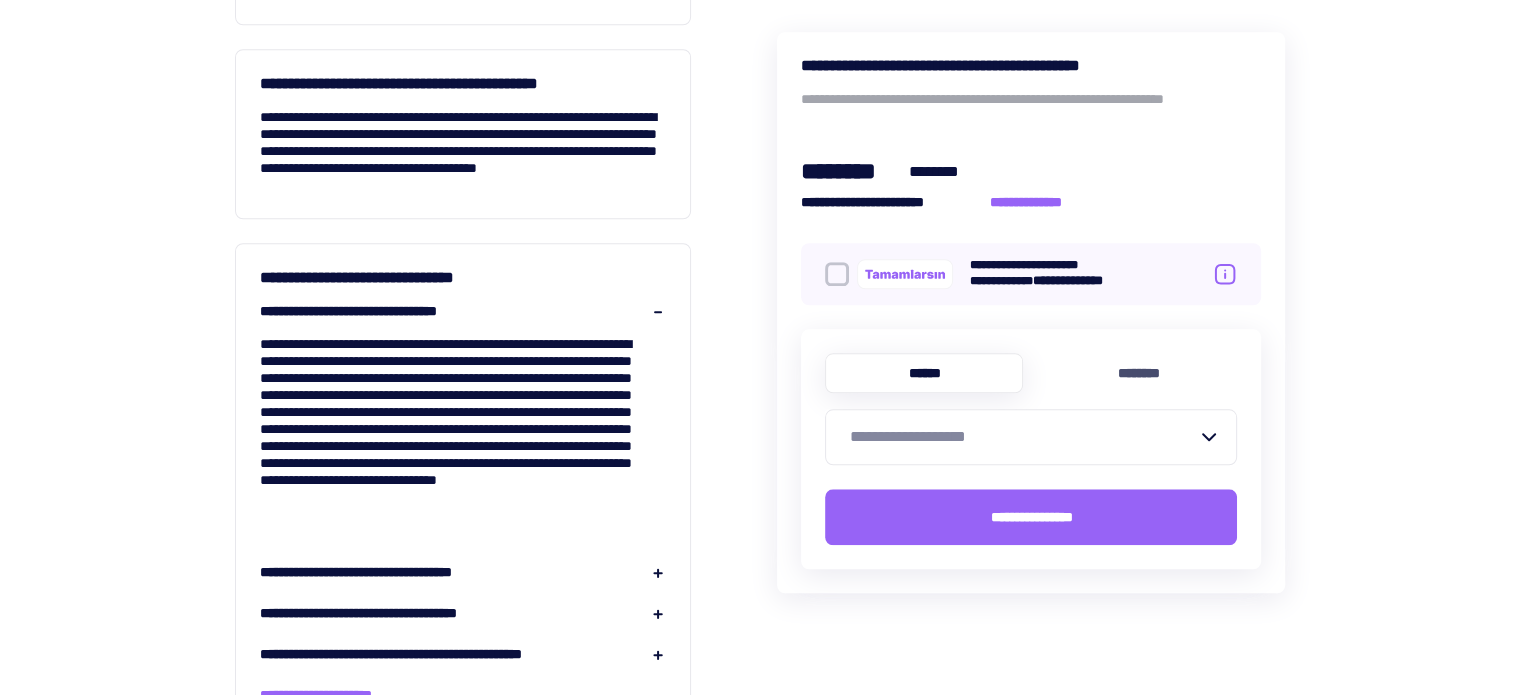 scroll, scrollTop: 1900, scrollLeft: 0, axis: vertical 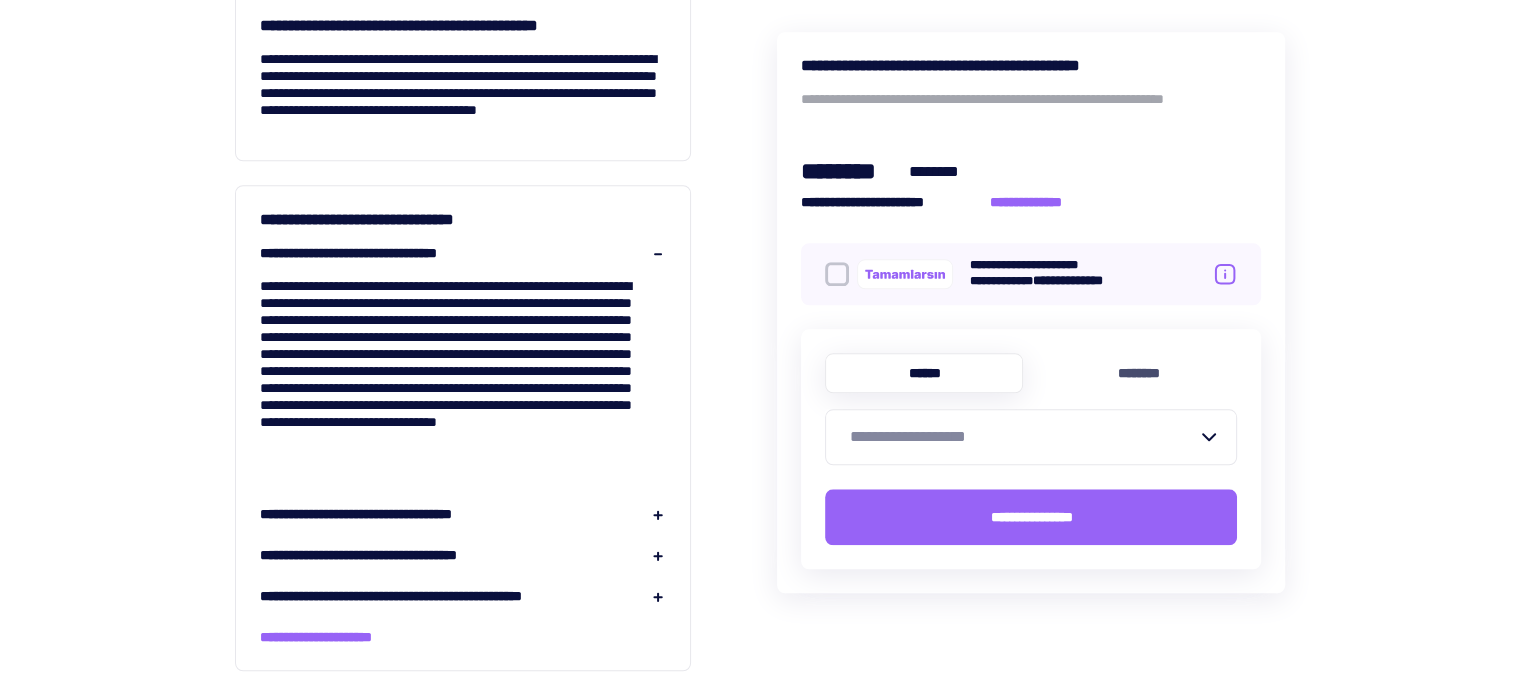click on "**********" at bounding box center [463, 253] 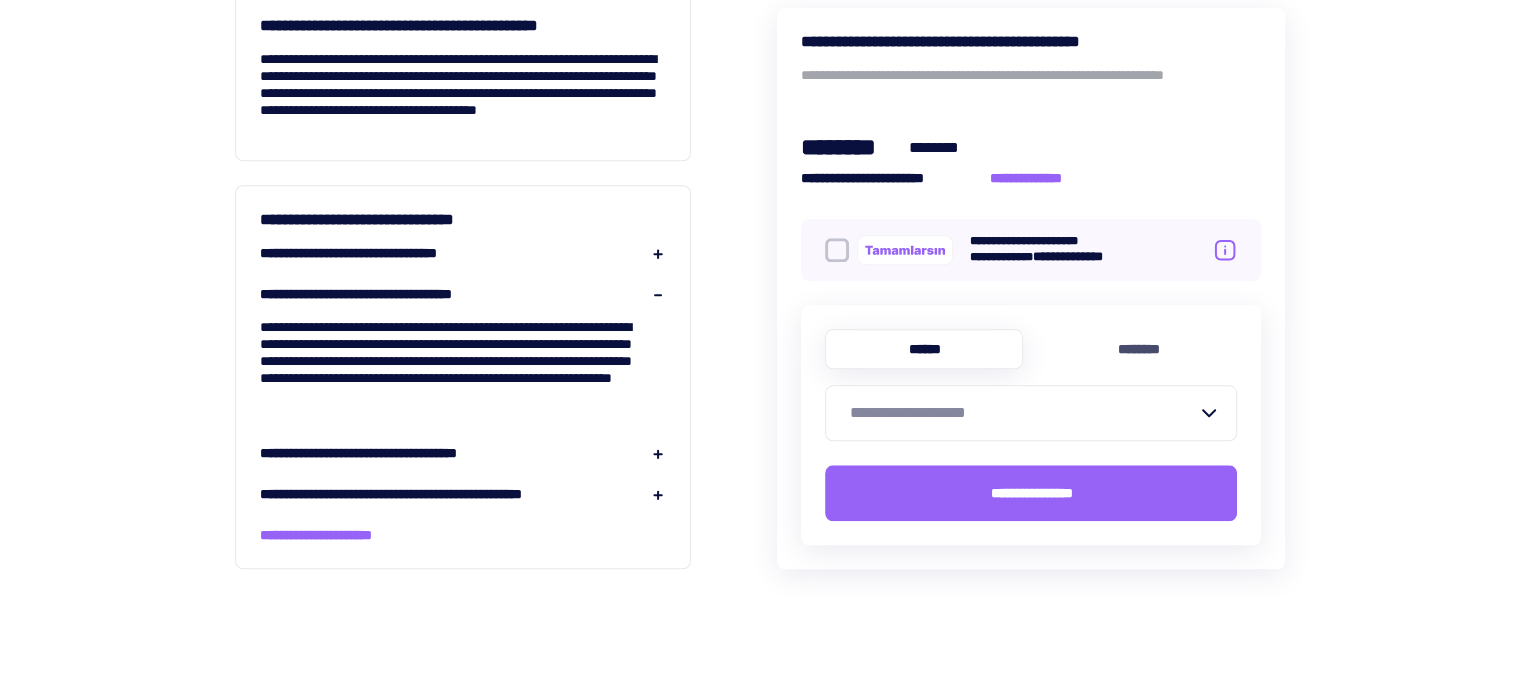 click at bounding box center (658, 254) 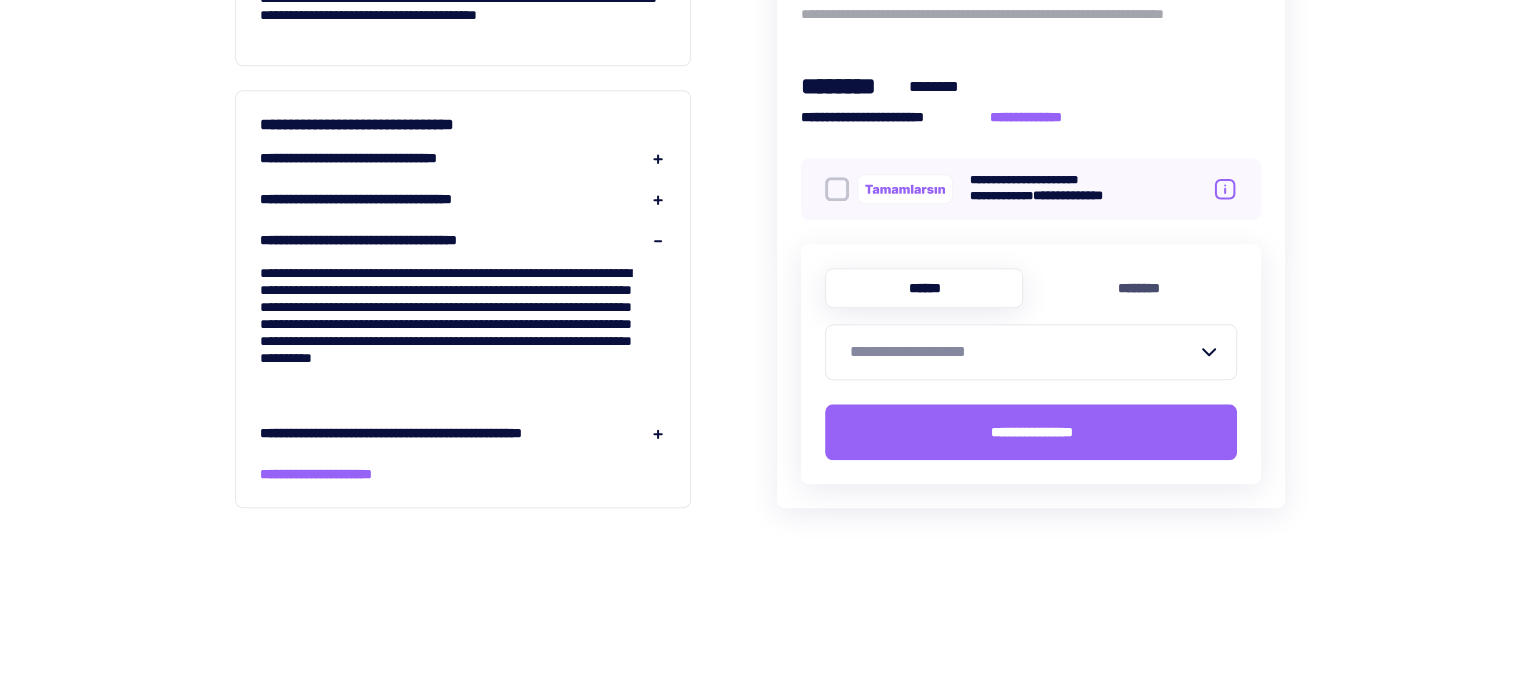 scroll, scrollTop: 2000, scrollLeft: 0, axis: vertical 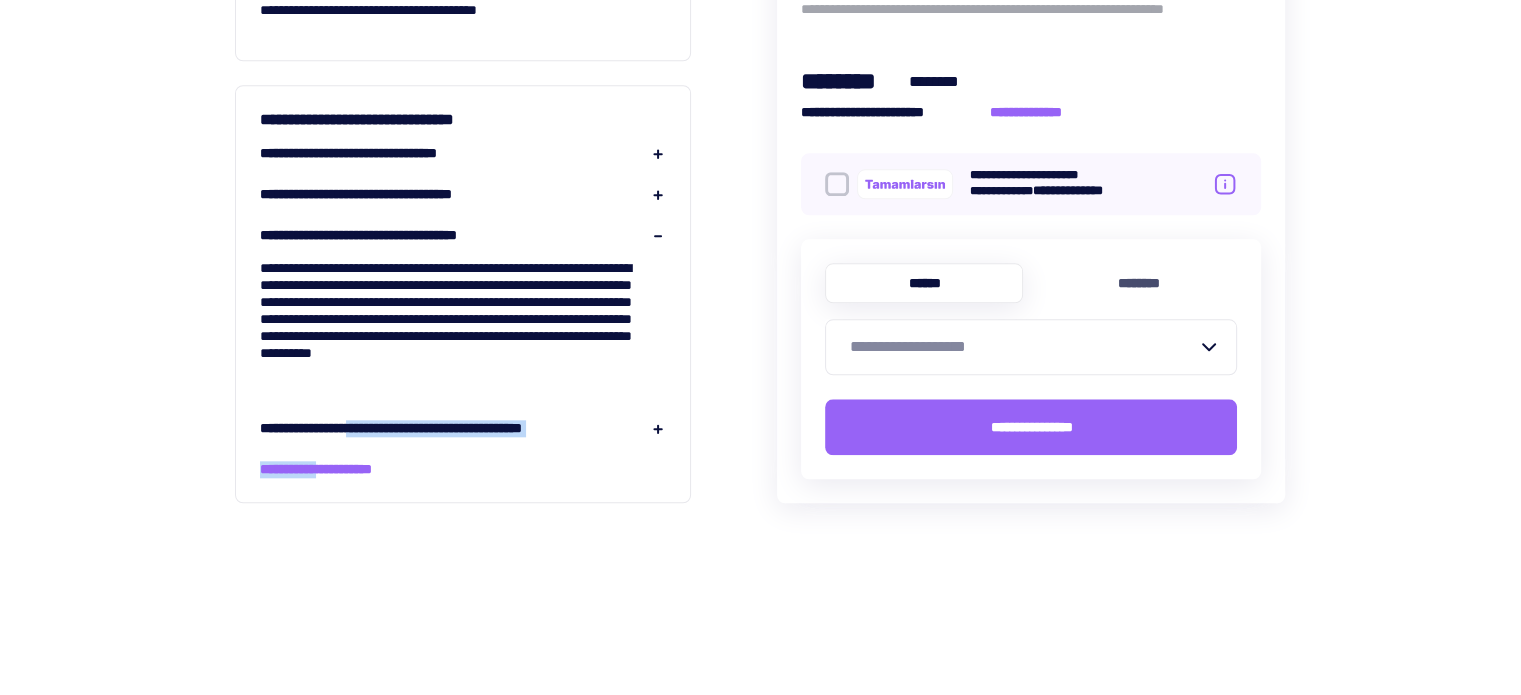 drag, startPoint x: 342, startPoint y: 464, endPoint x: 364, endPoint y: 416, distance: 52.801514 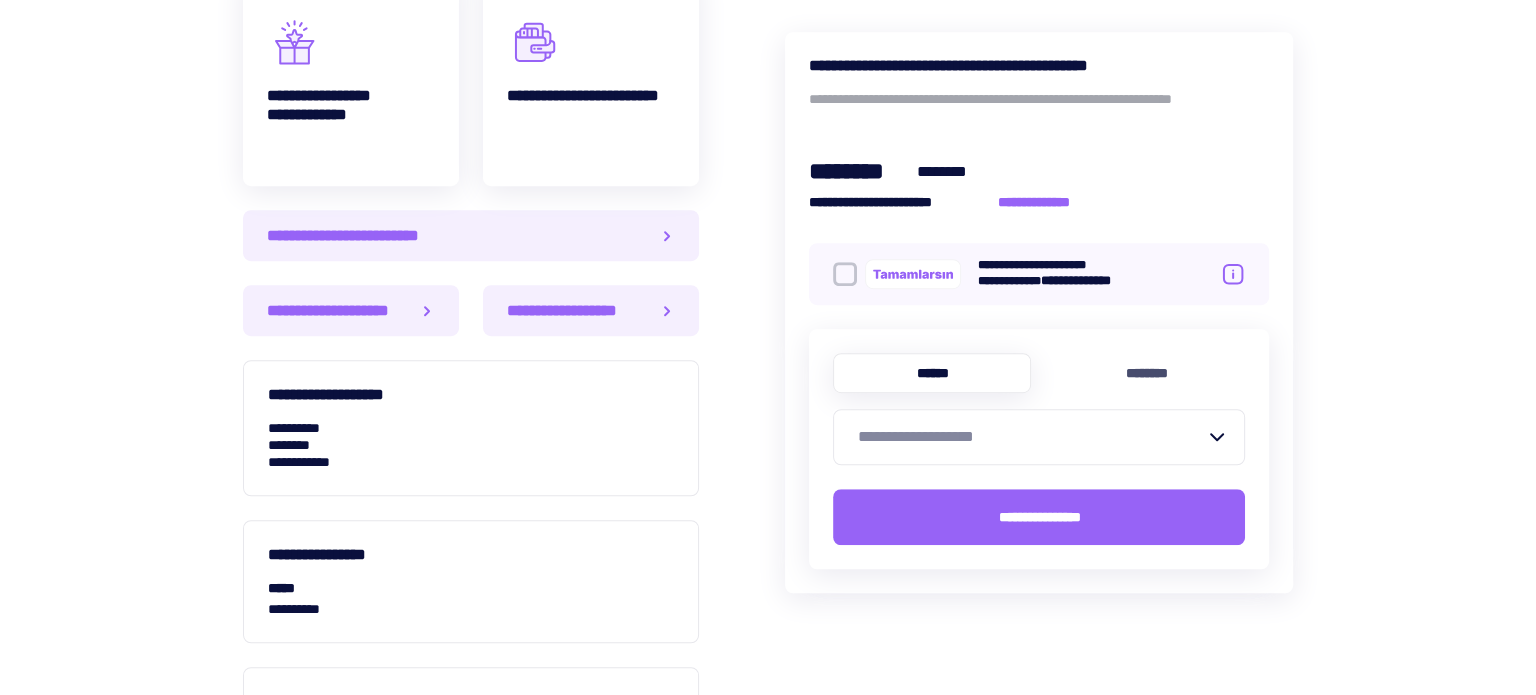 scroll, scrollTop: 1100, scrollLeft: 0, axis: vertical 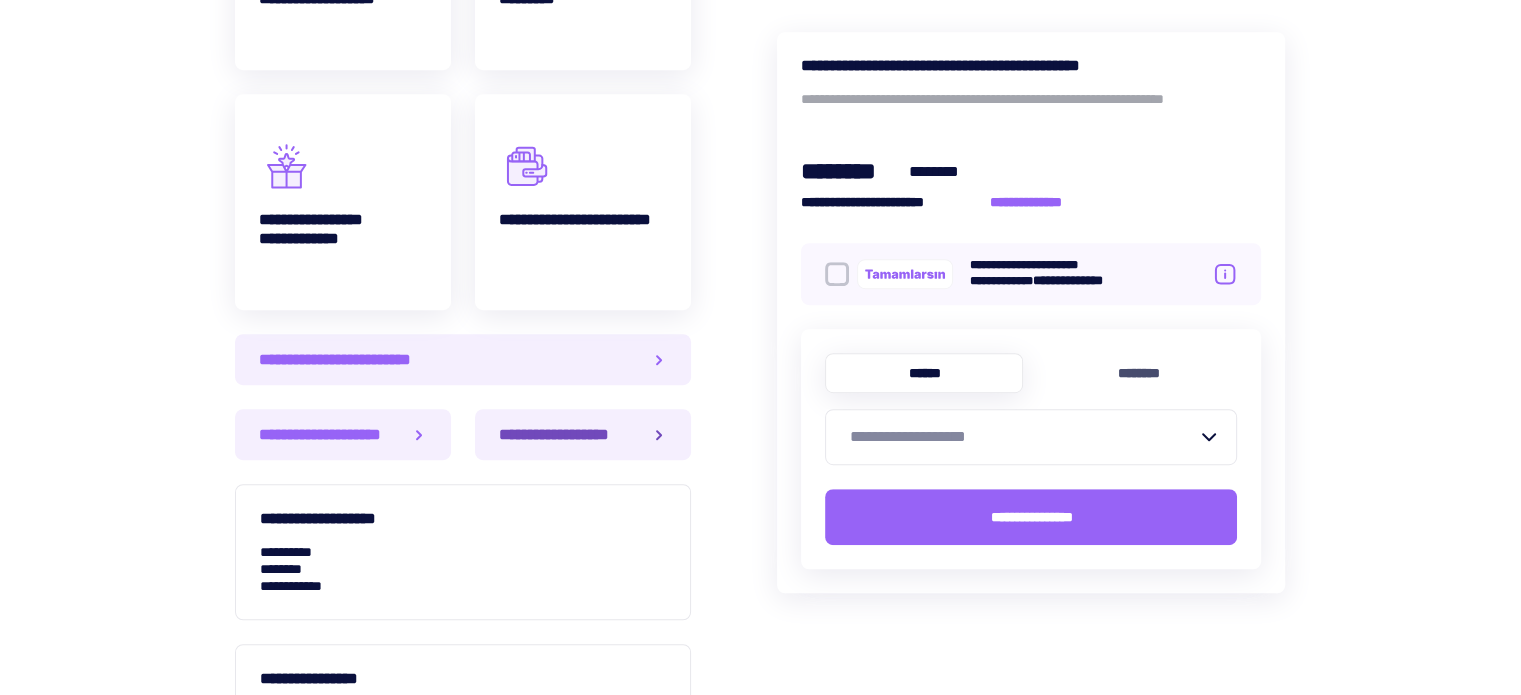 click on "**********" at bounding box center [562, 434] 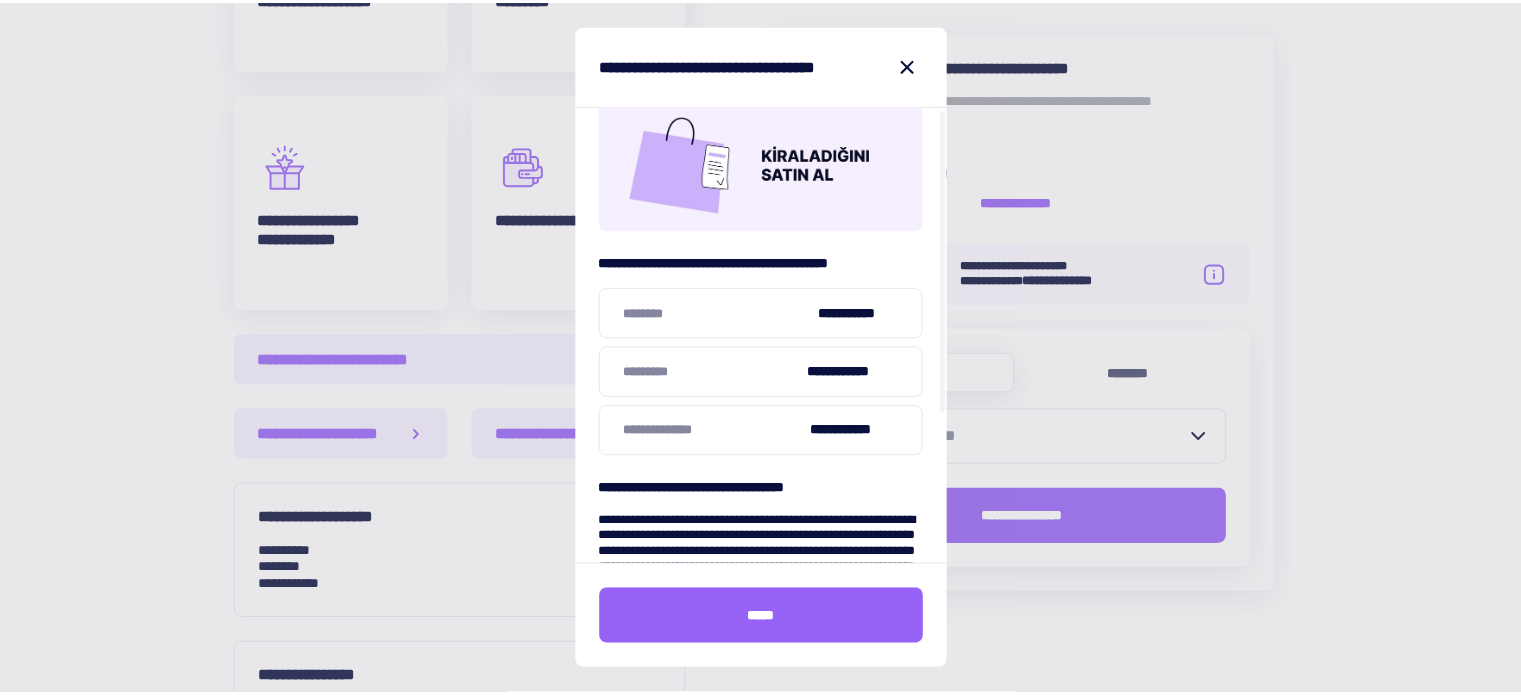 scroll, scrollTop: 0, scrollLeft: 0, axis: both 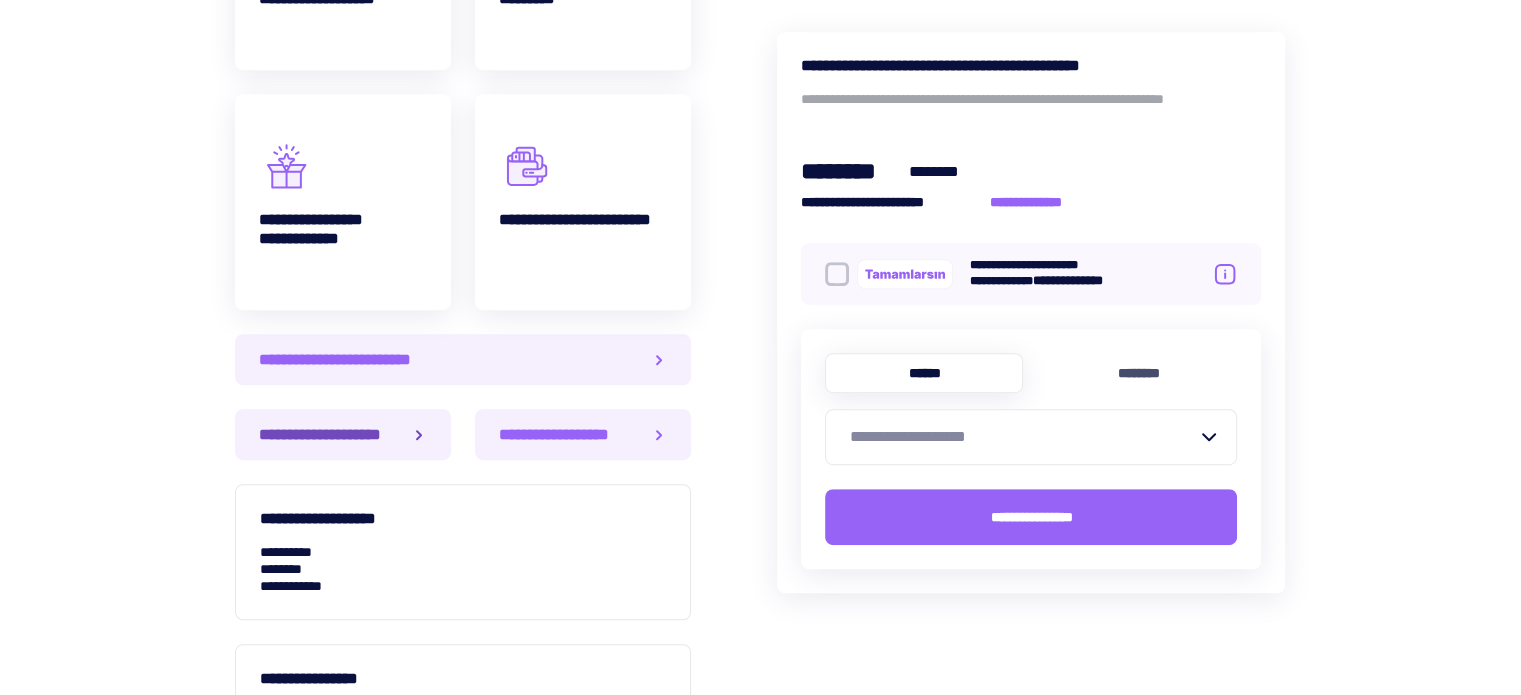 click on "**********" at bounding box center [331, 434] 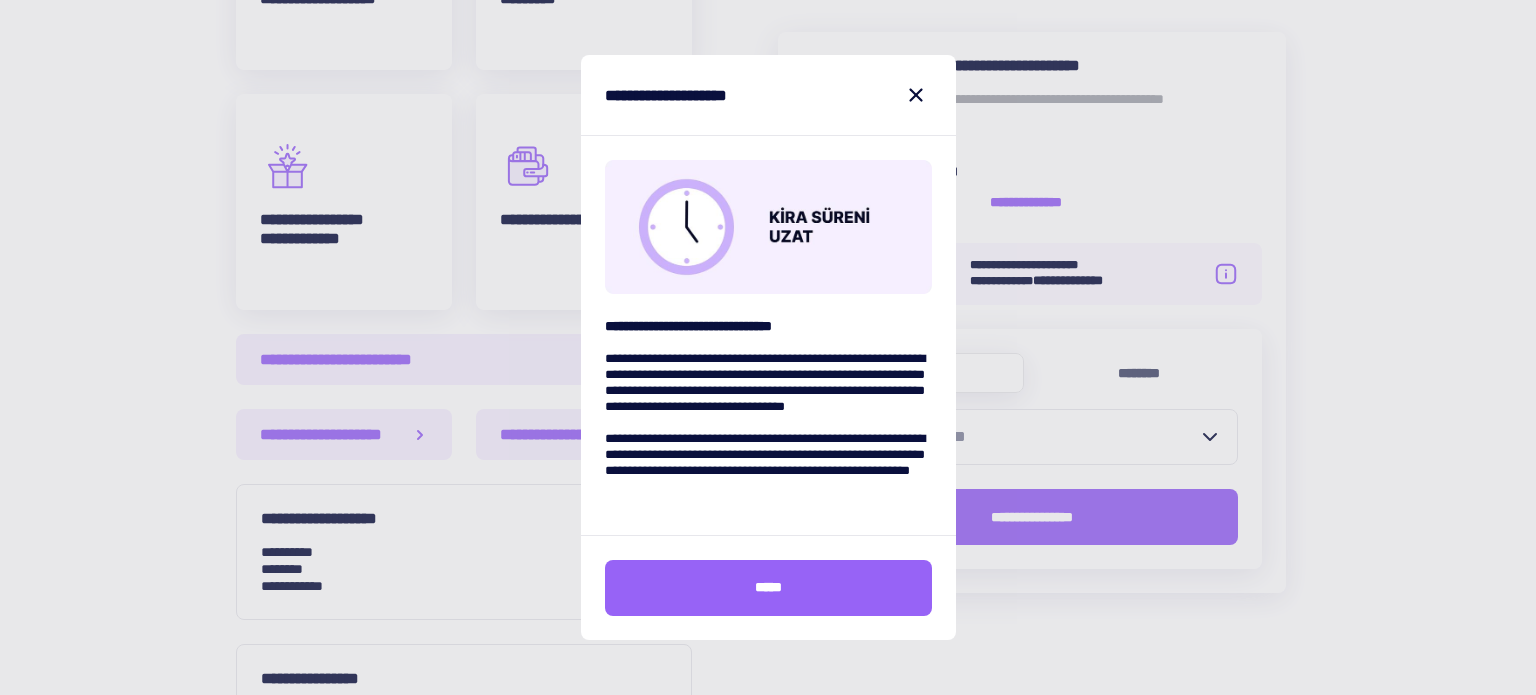 click on "**********" at bounding box center (768, 431) 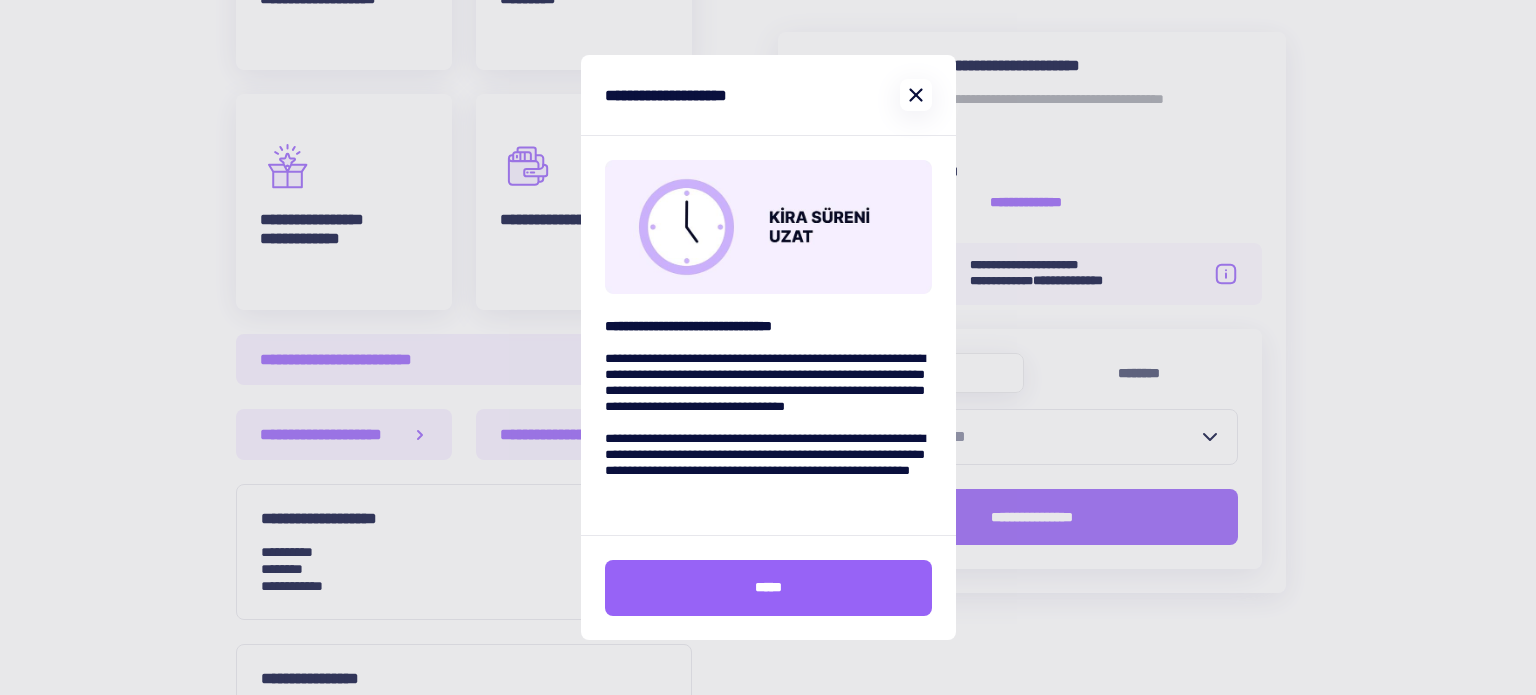 click at bounding box center [916, 95] 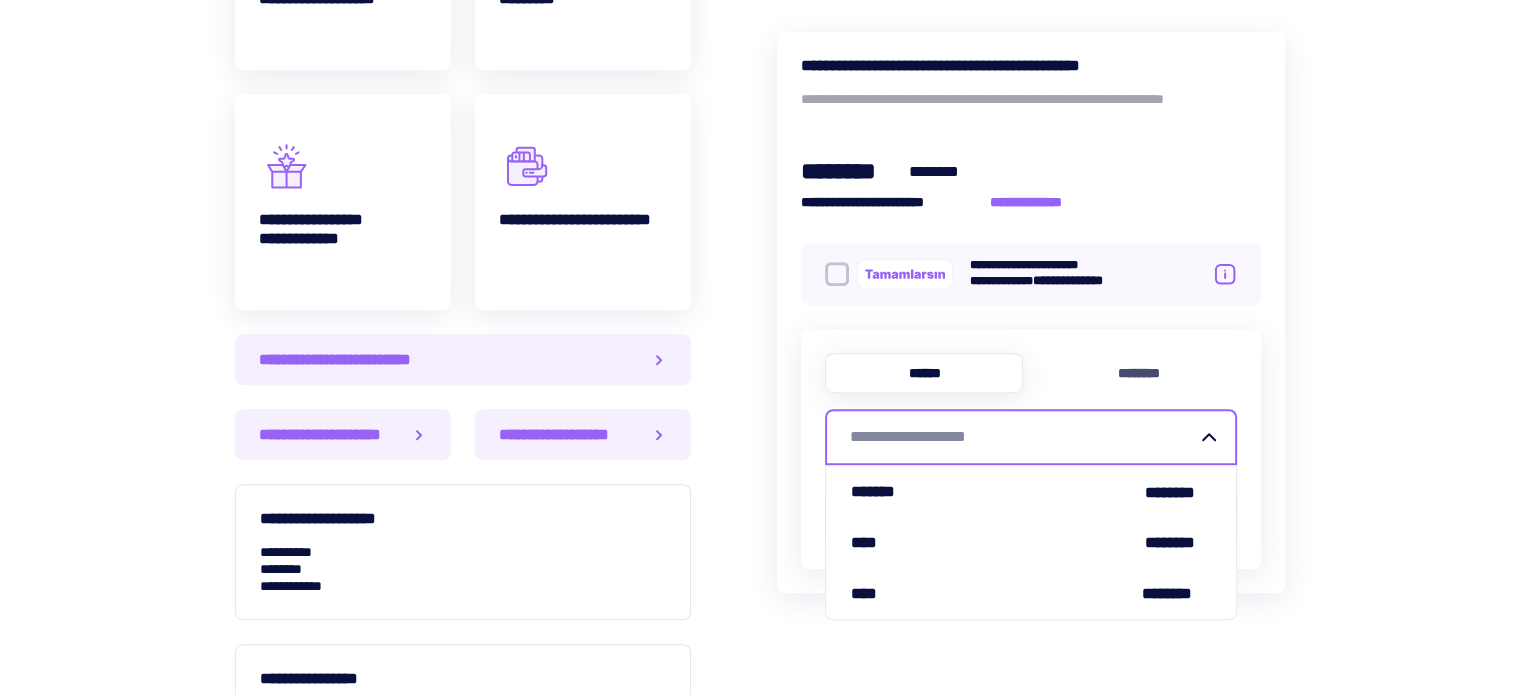 click on "**********" at bounding box center (1019, 437) 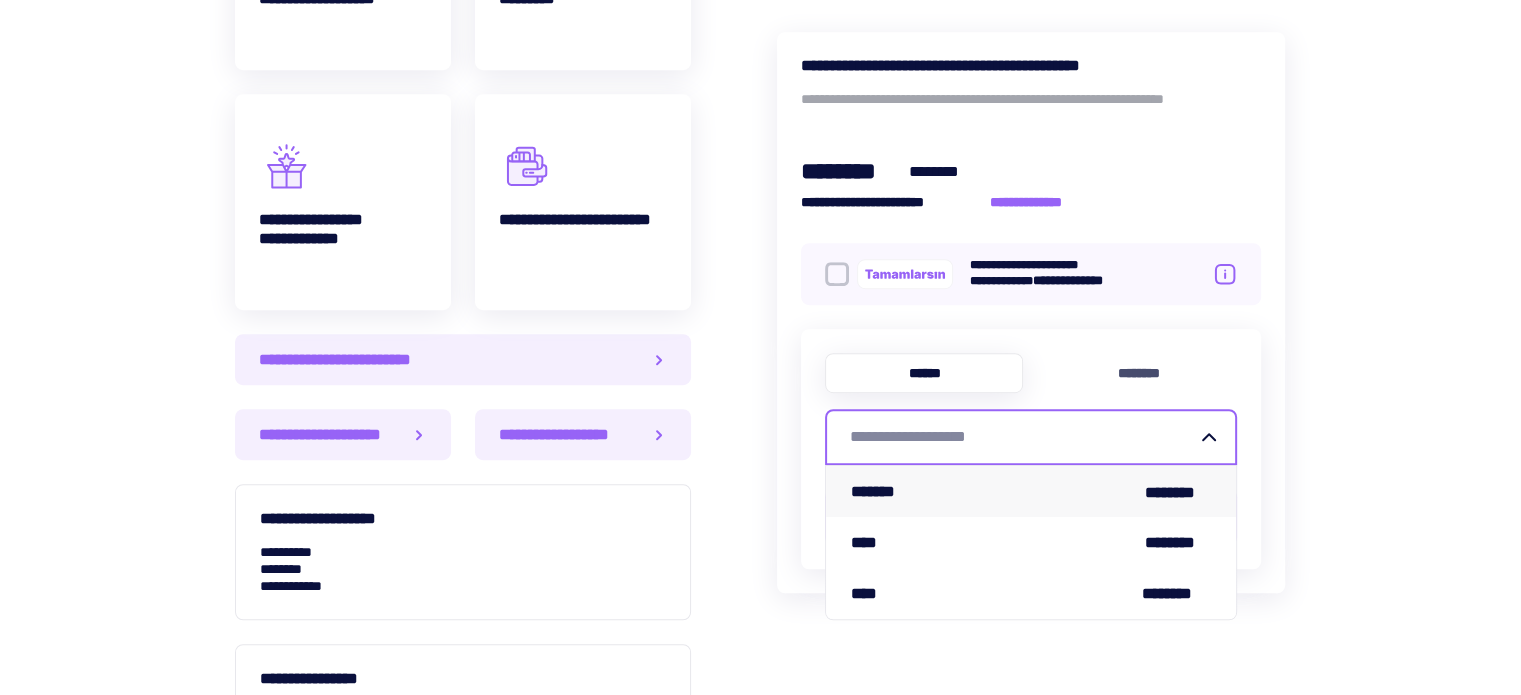 click on "******* ********" at bounding box center [1031, 491] 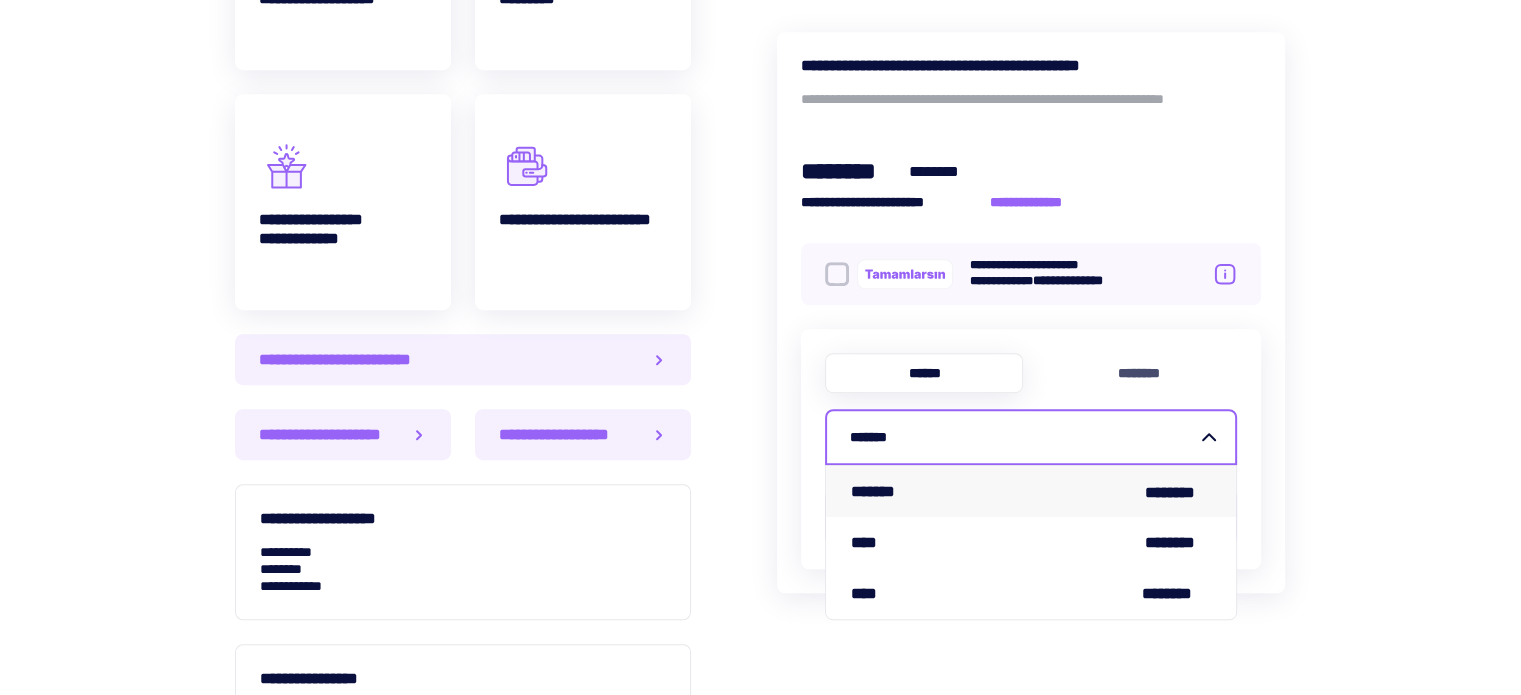 click on "*******" at bounding box center [1019, 437] 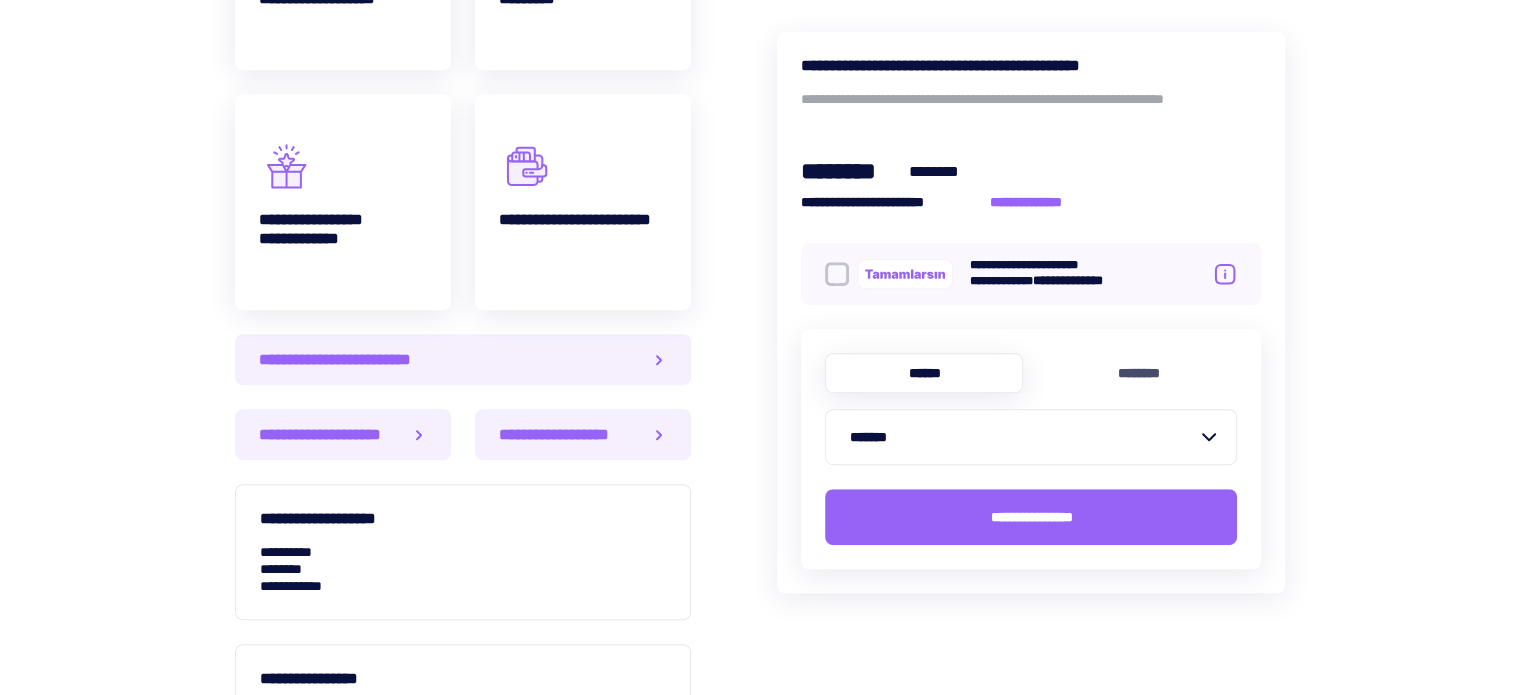drag, startPoint x: 935, startPoint y: 528, endPoint x: 800, endPoint y: 377, distance: 202.54877 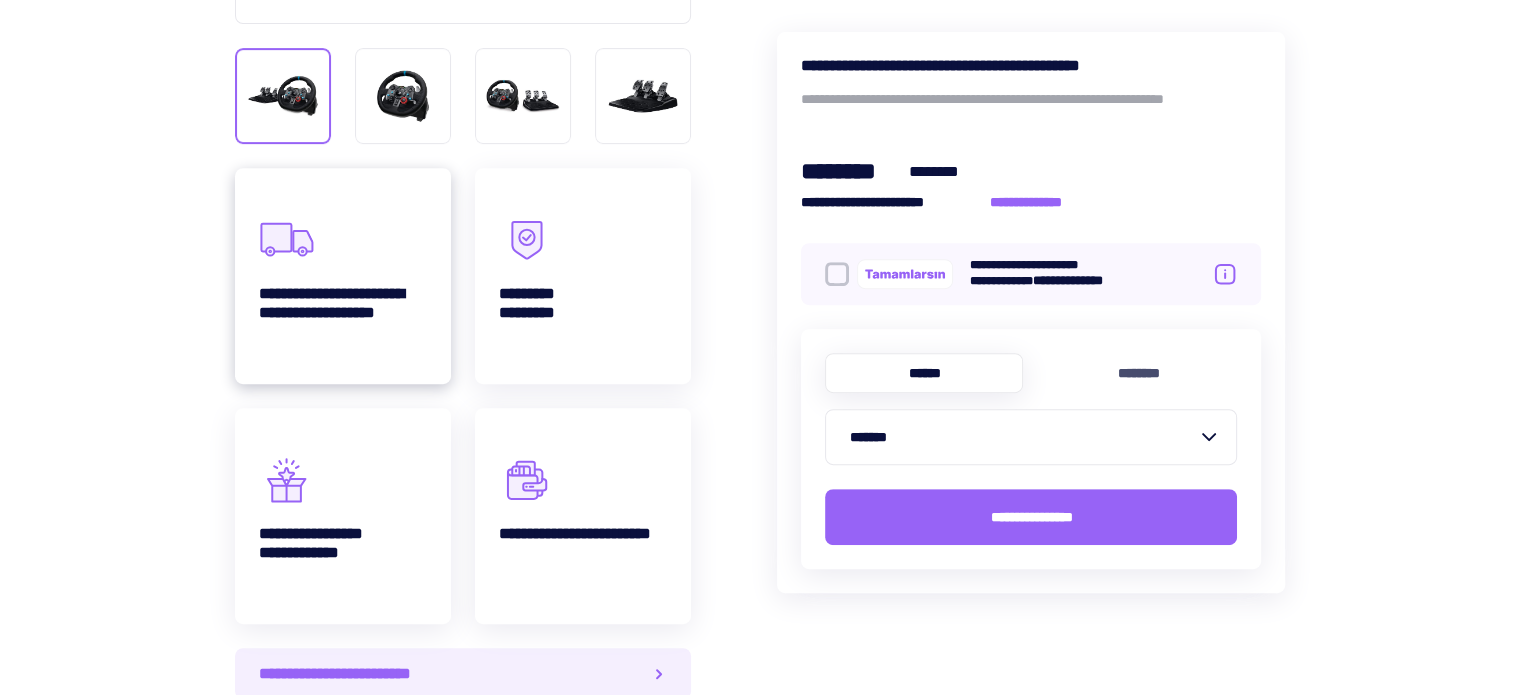 scroll, scrollTop: 700, scrollLeft: 0, axis: vertical 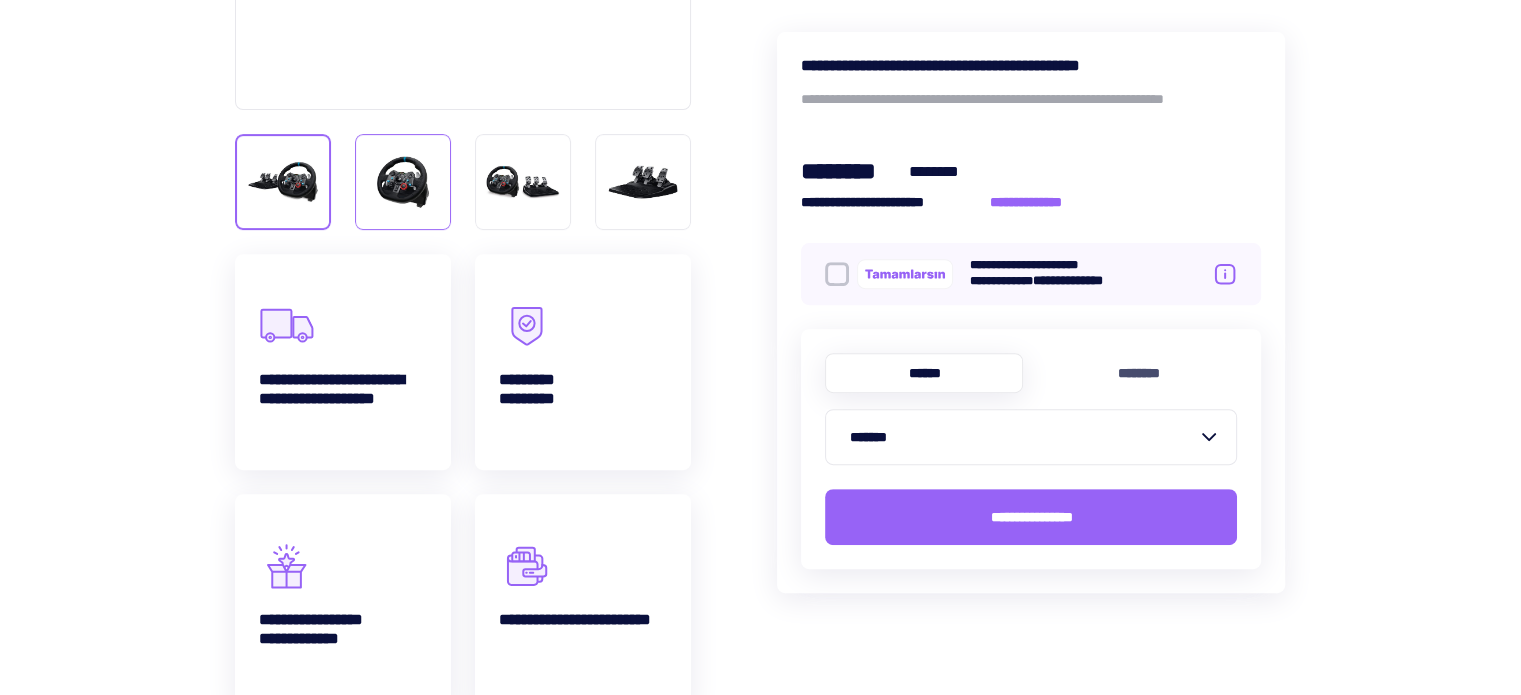 click at bounding box center (283, 182) 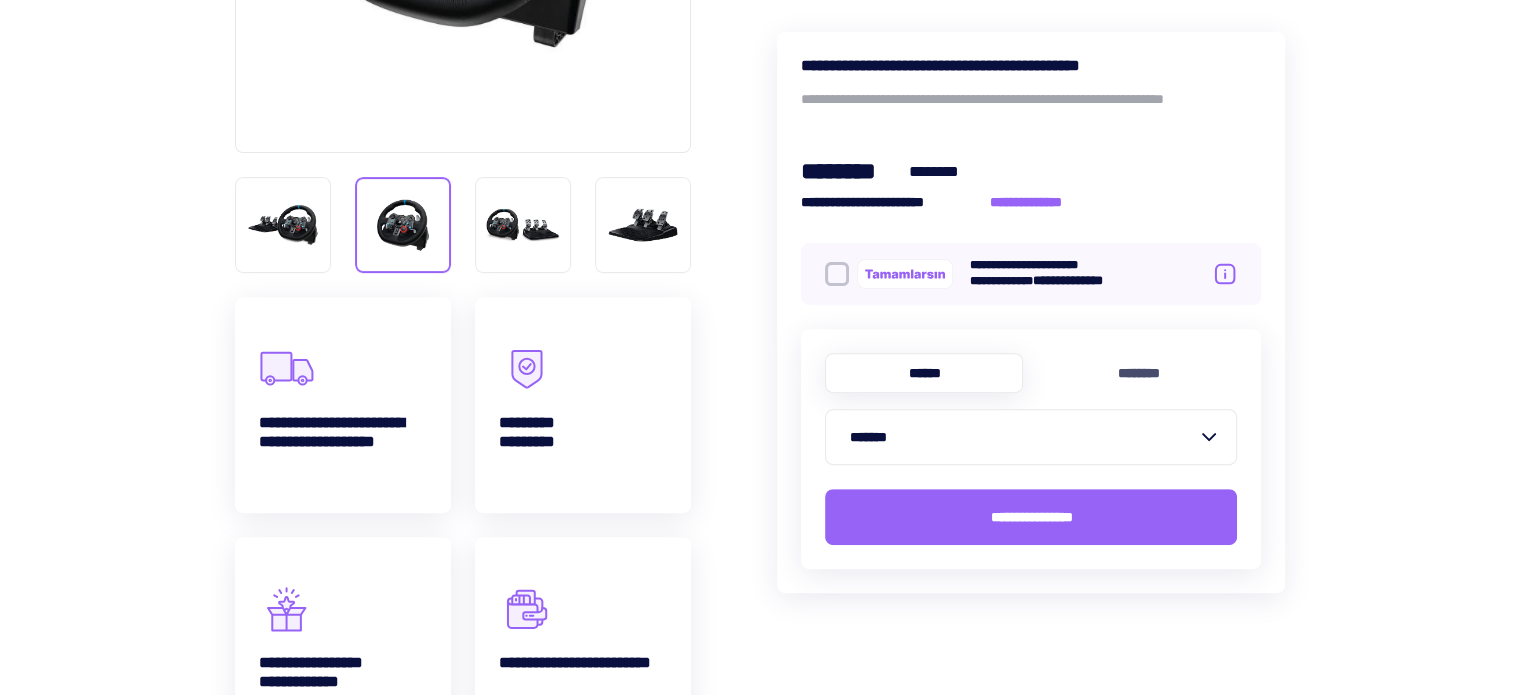 scroll, scrollTop: 500, scrollLeft: 0, axis: vertical 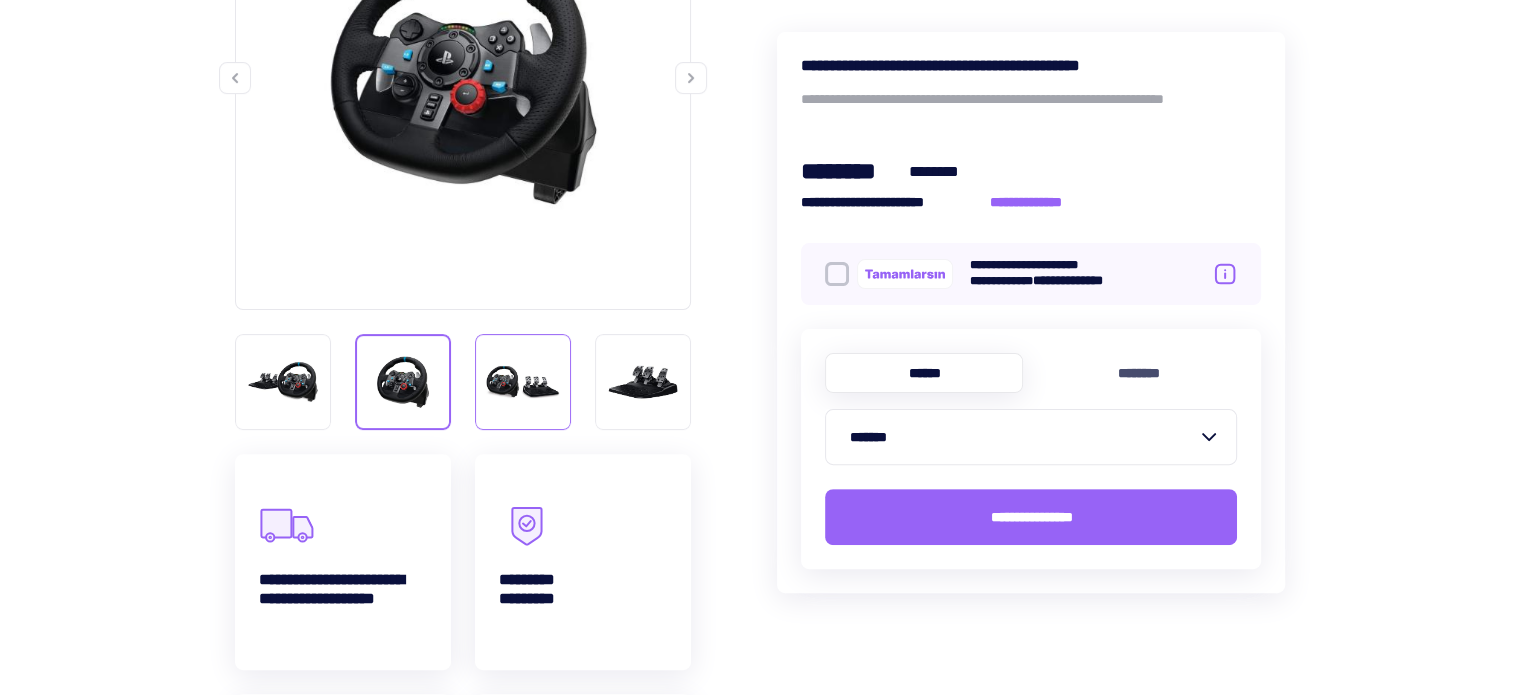 click at bounding box center [283, 382] 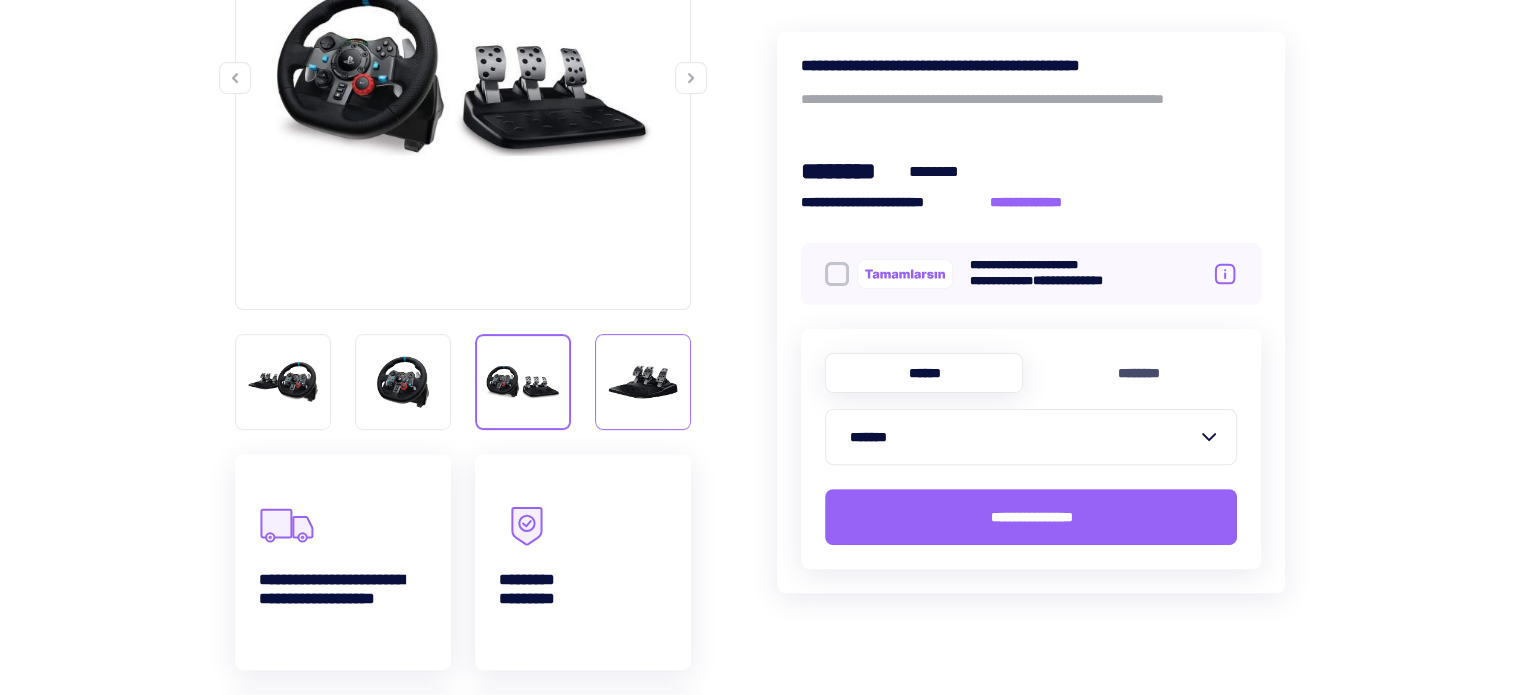 click at bounding box center (283, 382) 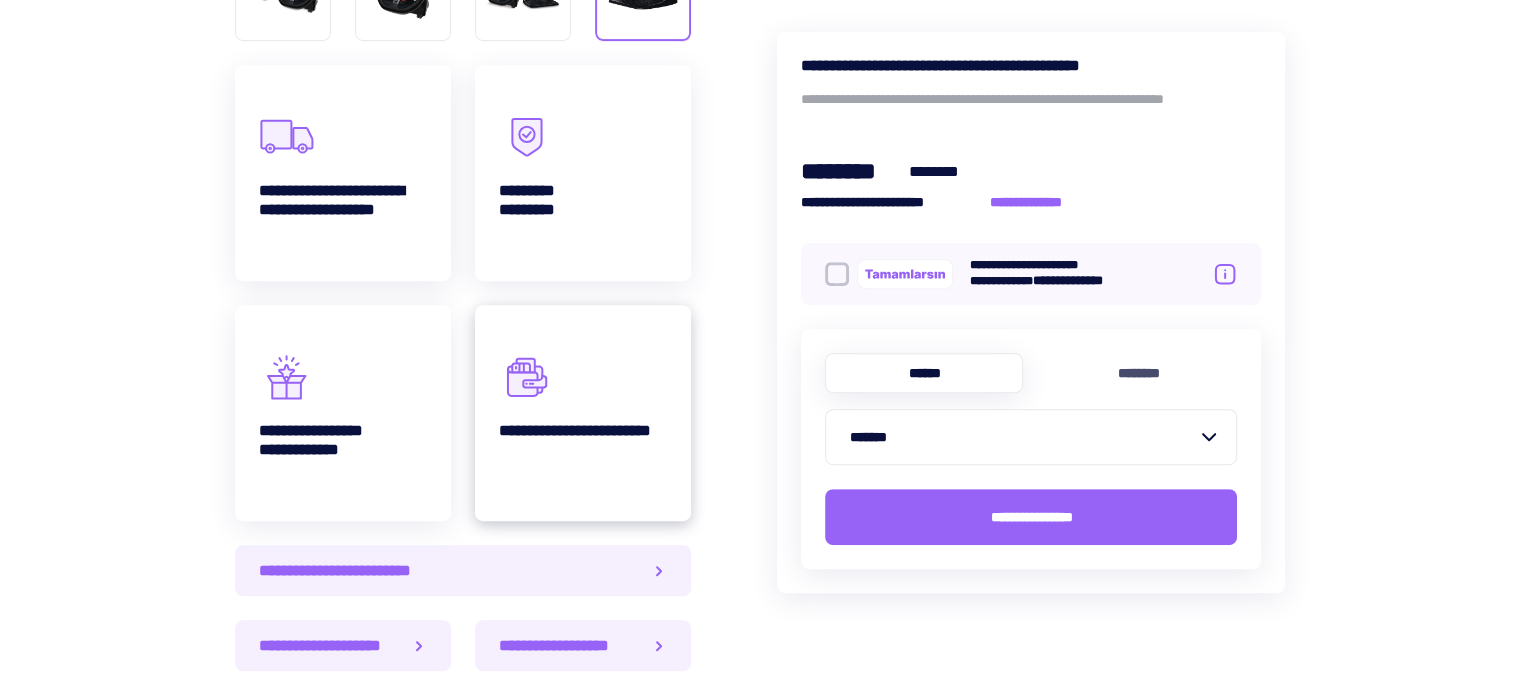 scroll, scrollTop: 900, scrollLeft: 0, axis: vertical 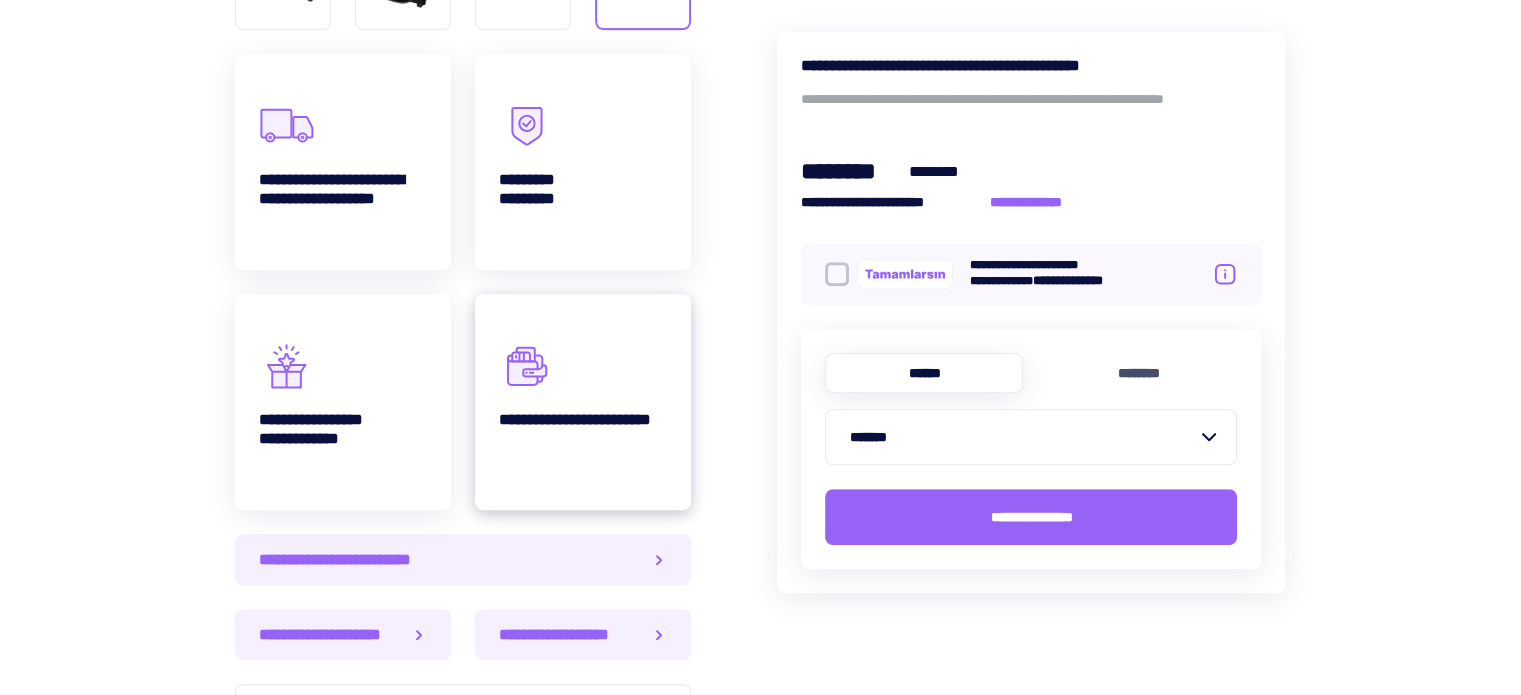 click on "**********" at bounding box center (343, 162) 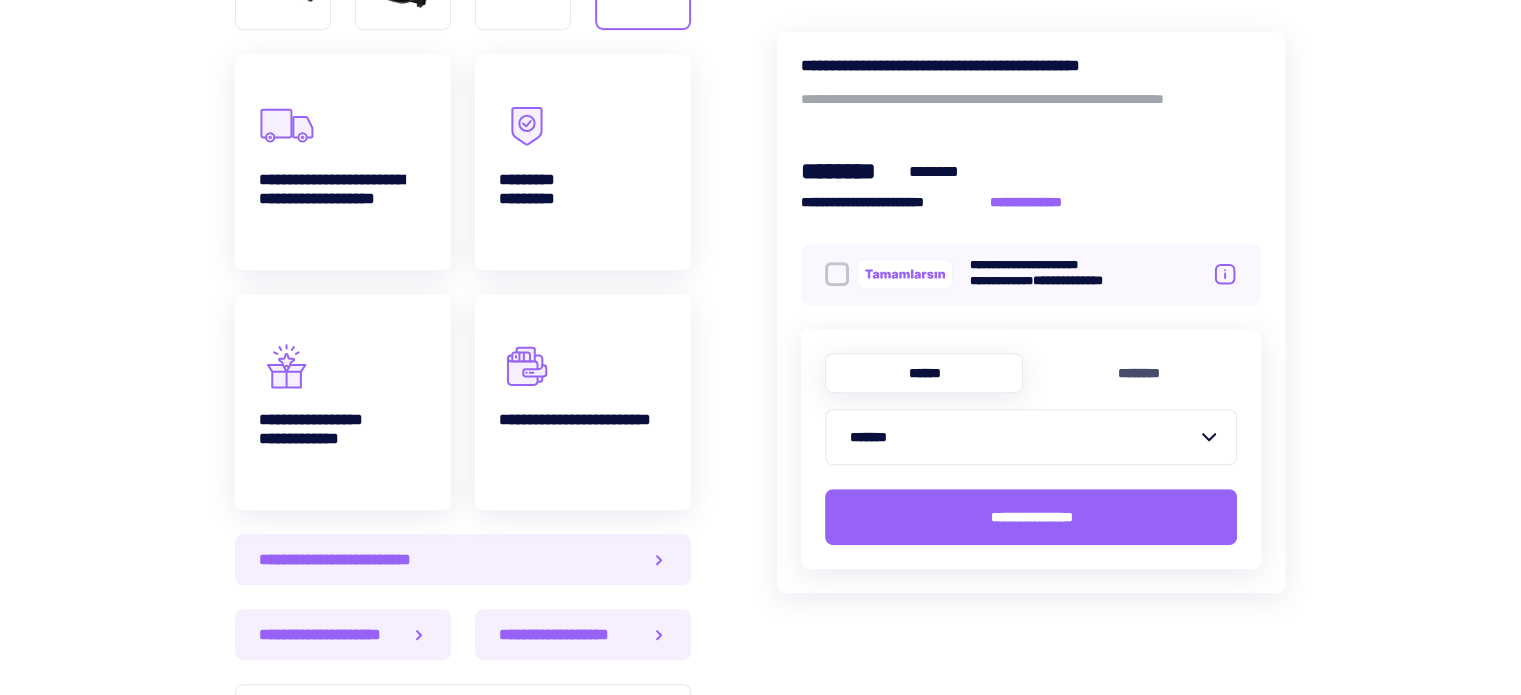 click on "**********" at bounding box center (760, 496) 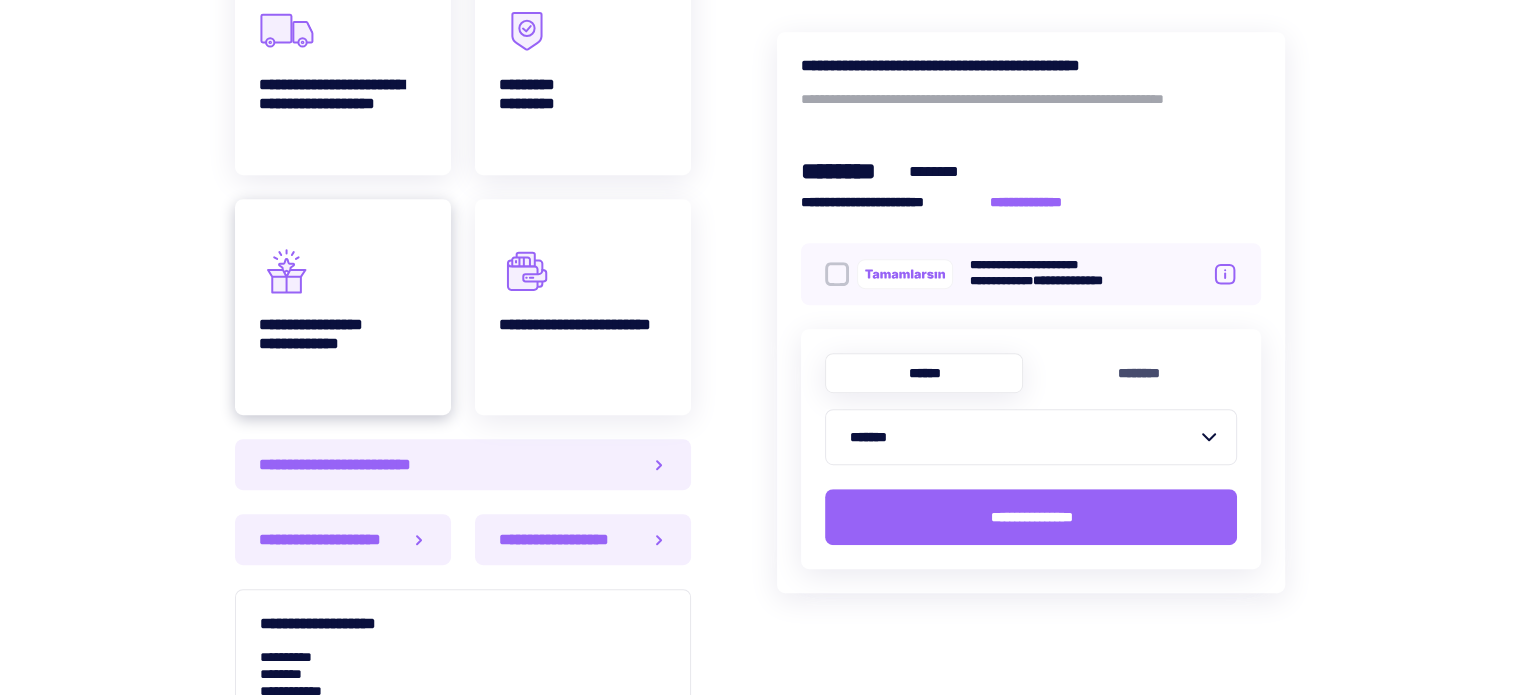 scroll, scrollTop: 1000, scrollLeft: 0, axis: vertical 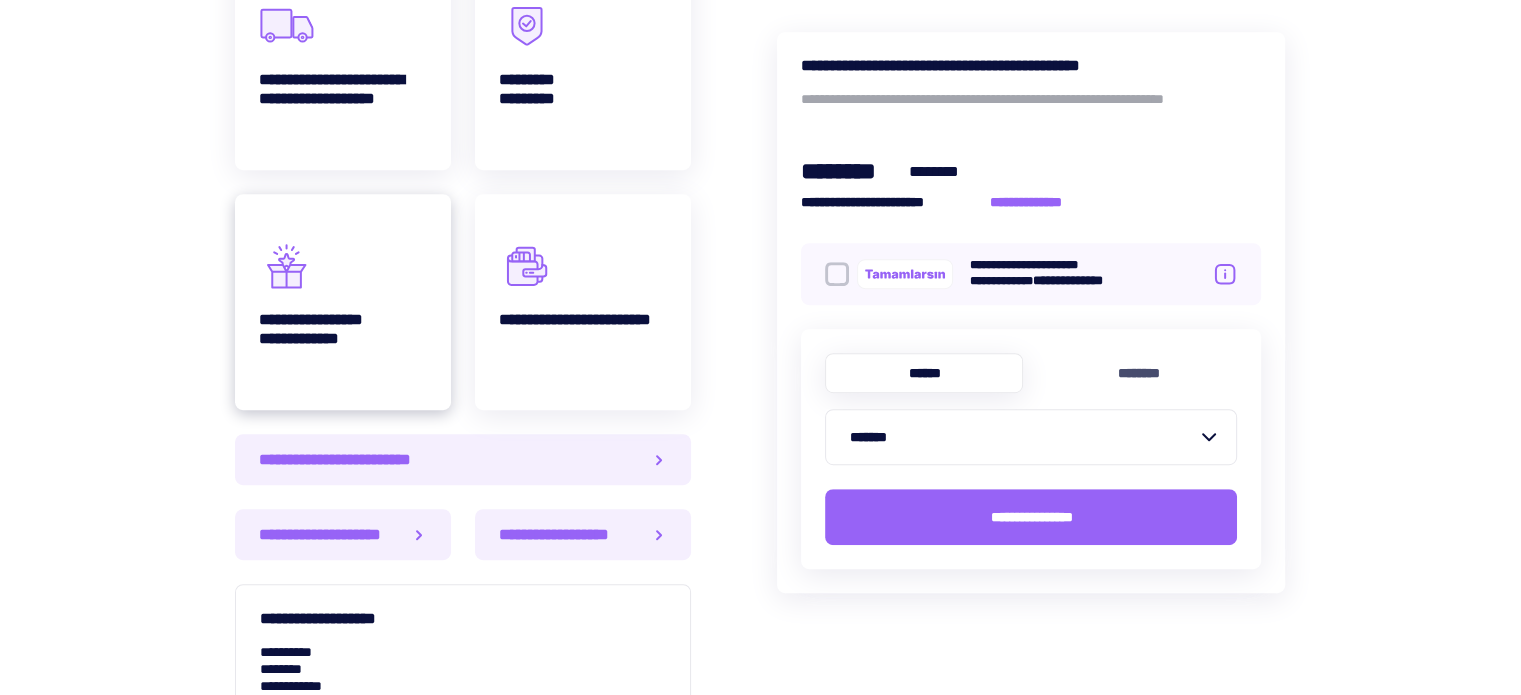 click on "**********" at bounding box center [343, 98] 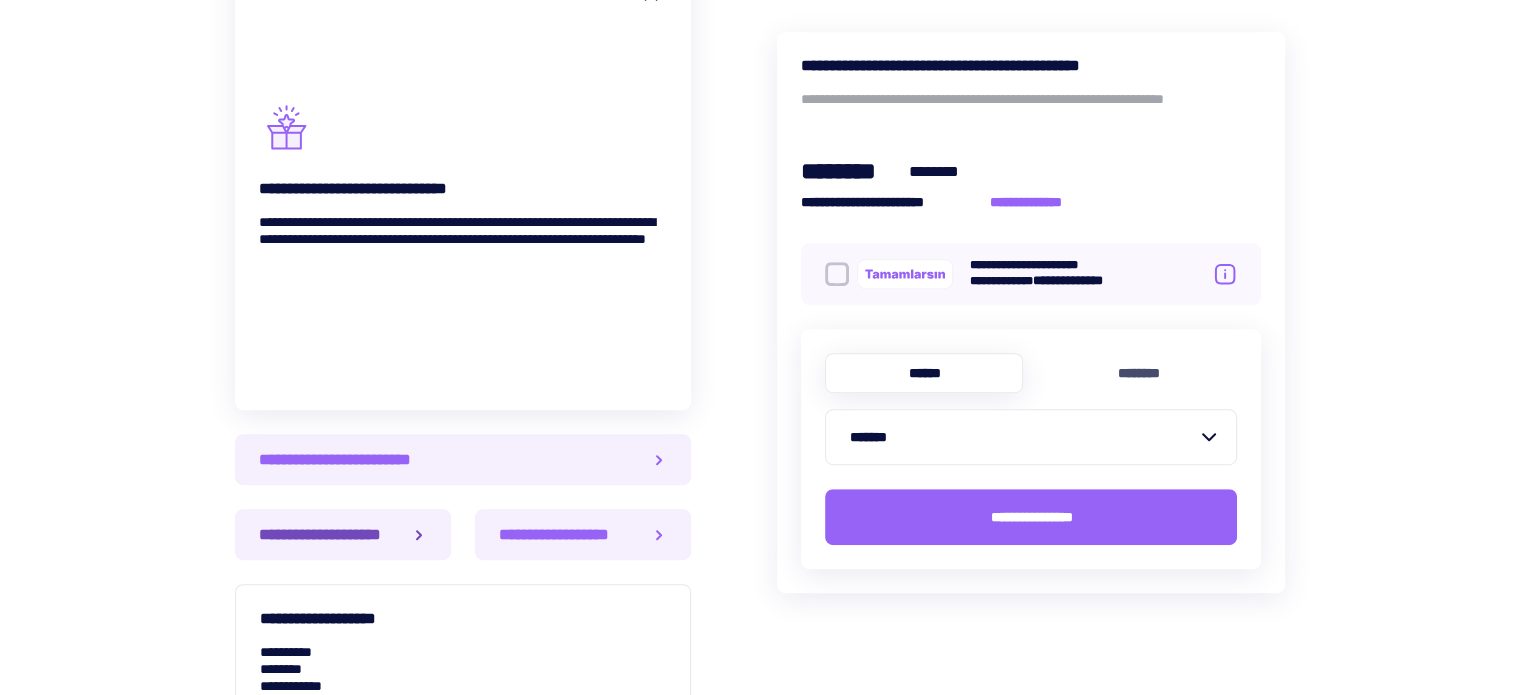 click on "**********" at bounding box center (331, 534) 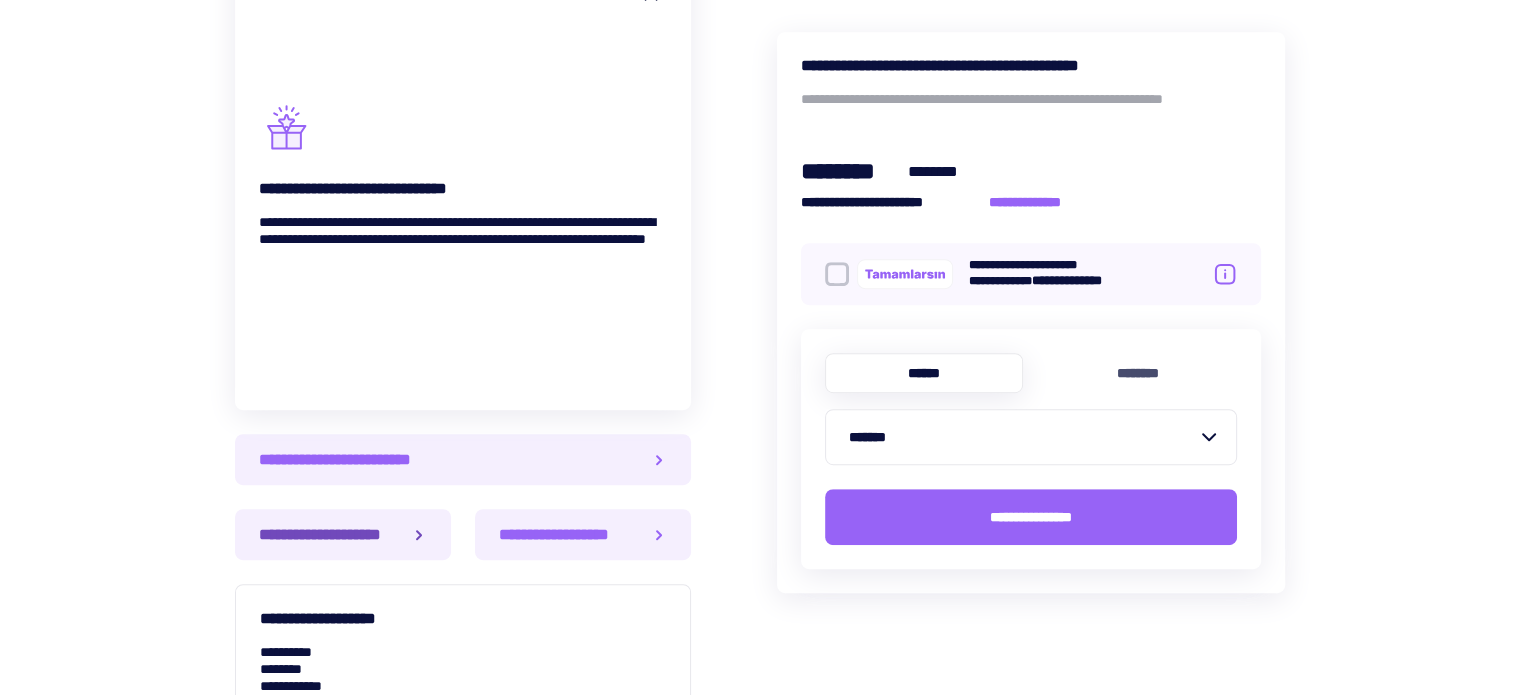 click on "**********" at bounding box center [343, 534] 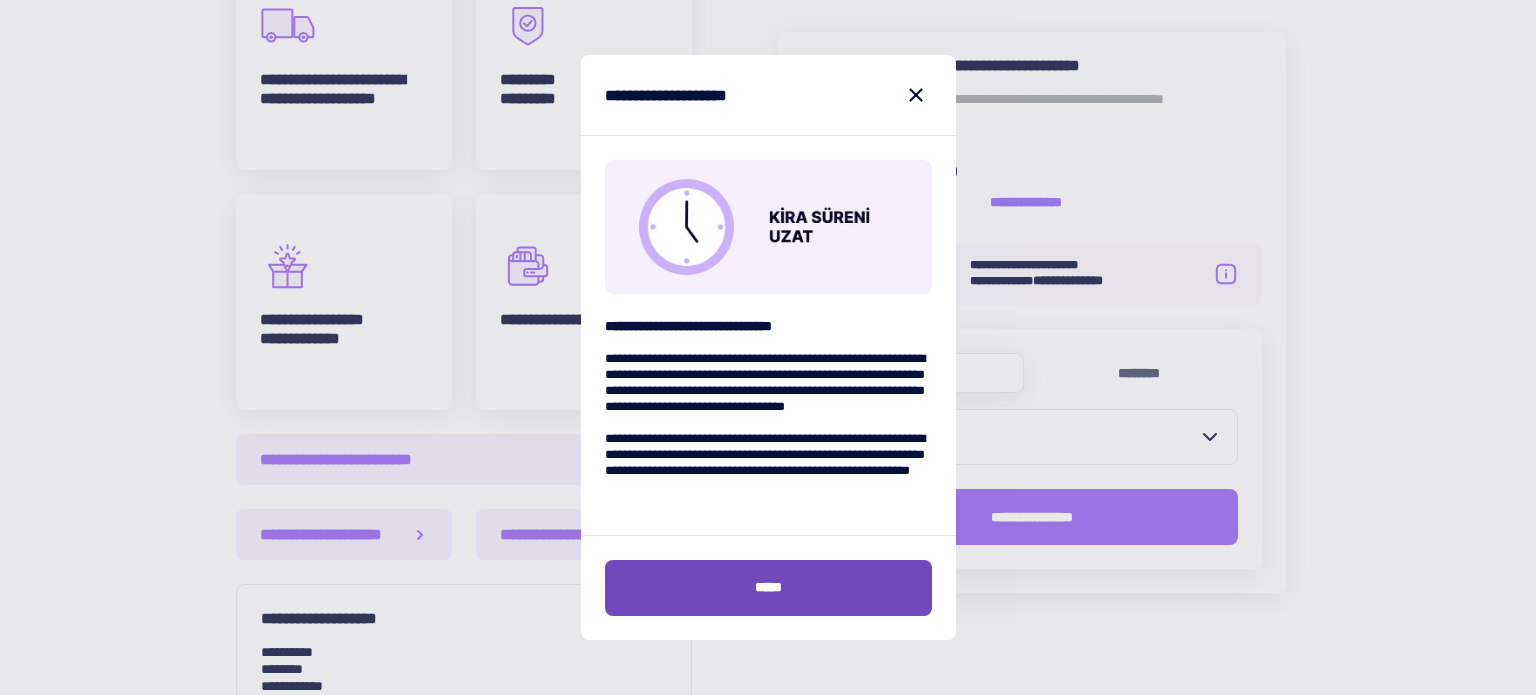 click on "*****" at bounding box center (768, 587) 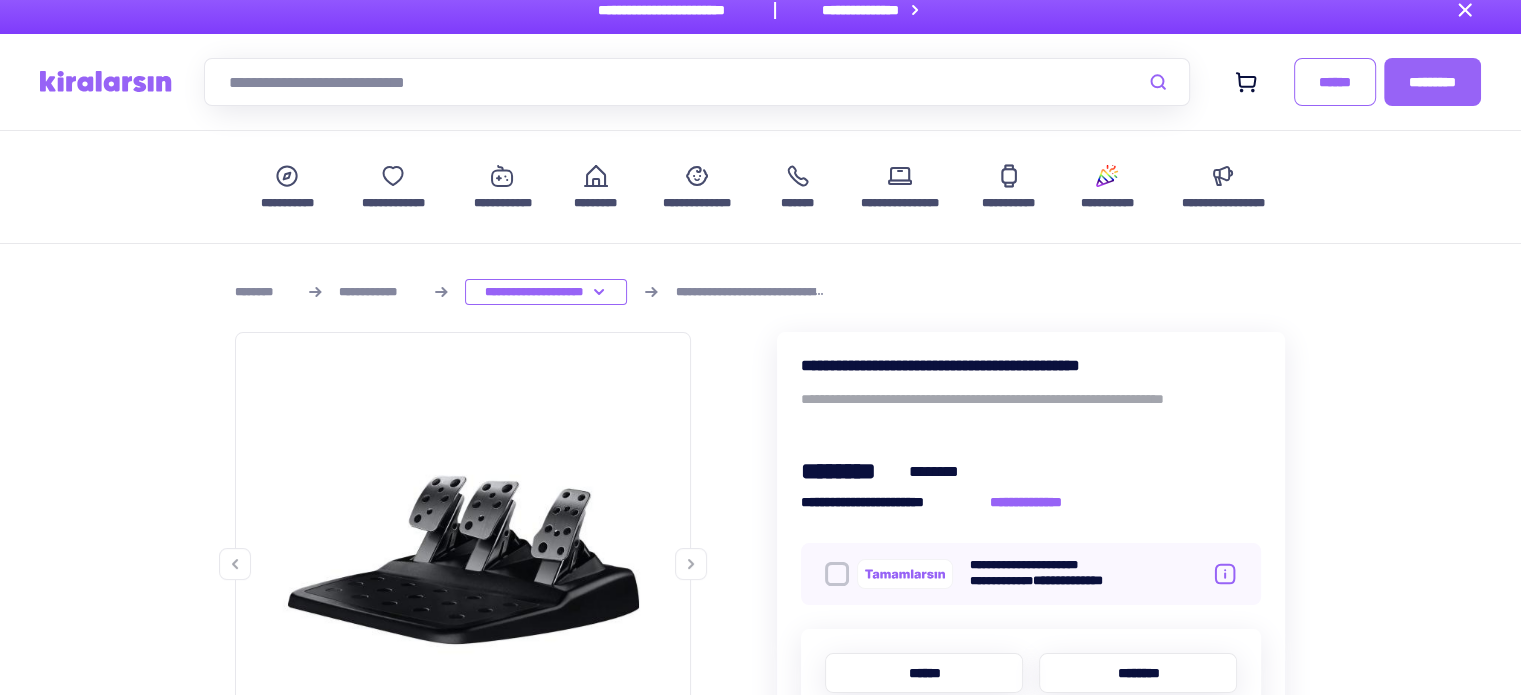 scroll, scrollTop: 0, scrollLeft: 0, axis: both 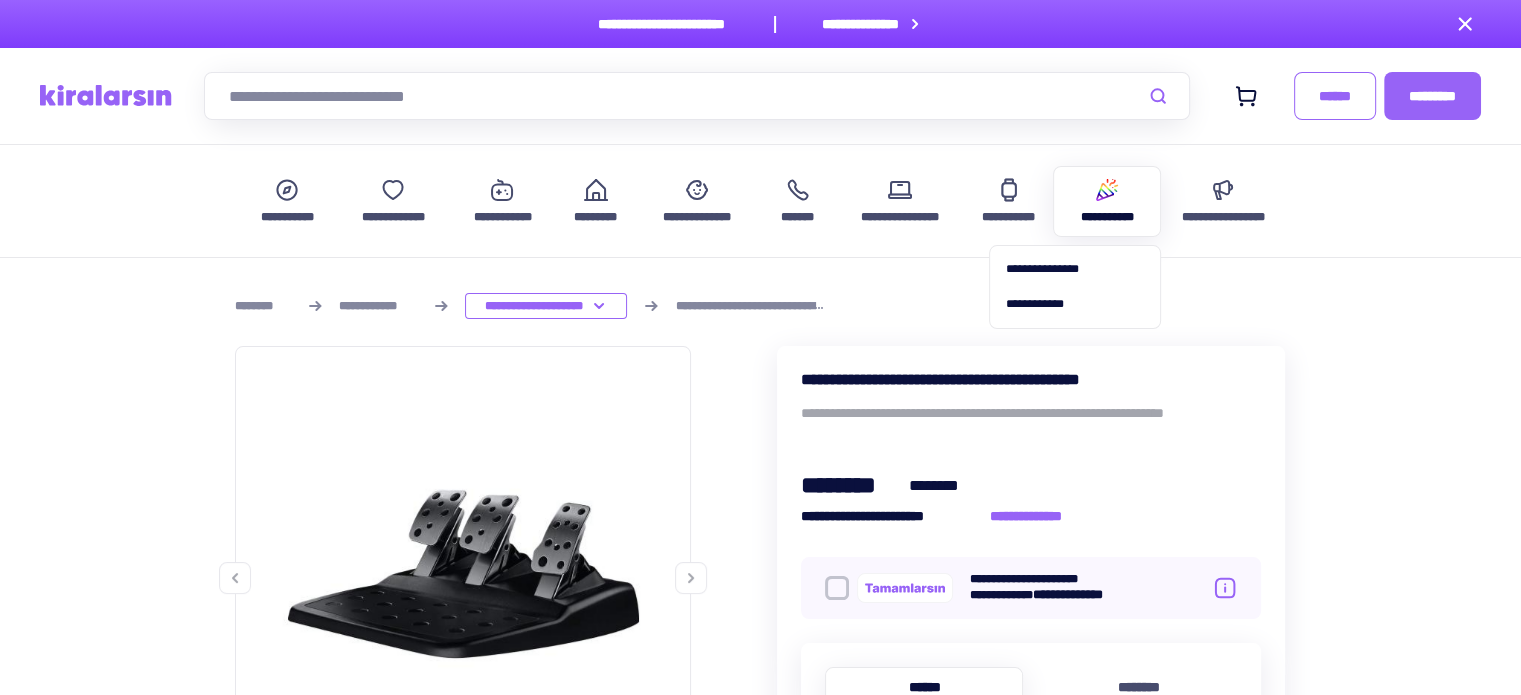 click on "**********" at bounding box center [1107, 217] 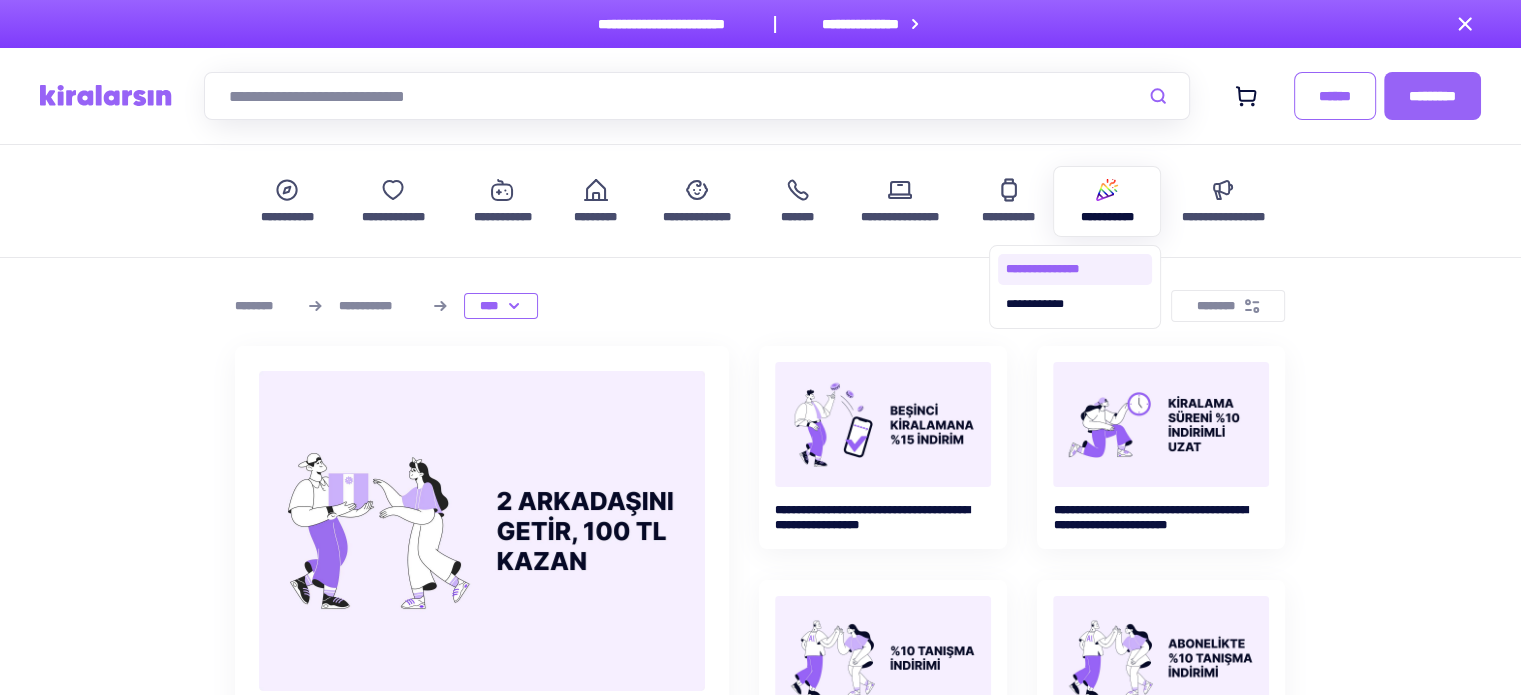 click on "**********" at bounding box center (1075, 269) 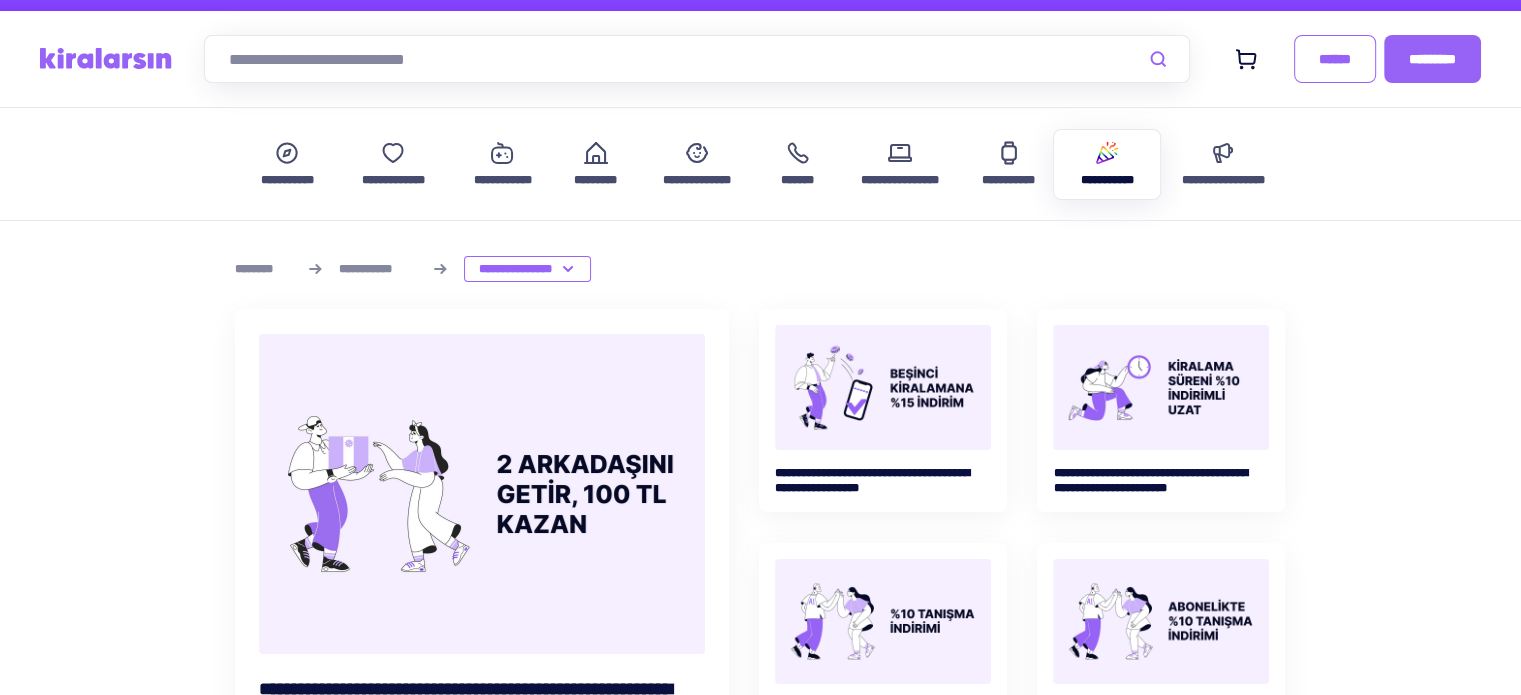 scroll, scrollTop: 0, scrollLeft: 0, axis: both 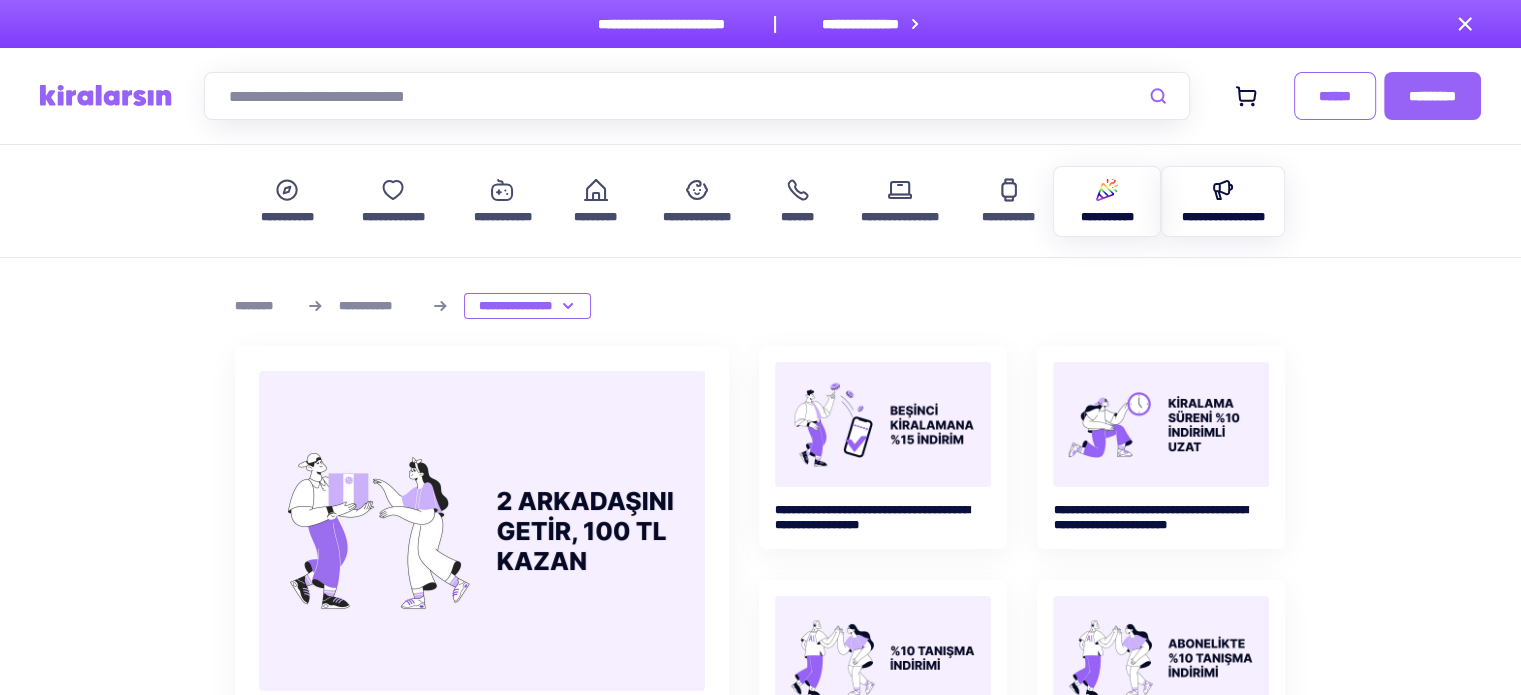 click at bounding box center (1223, 190) 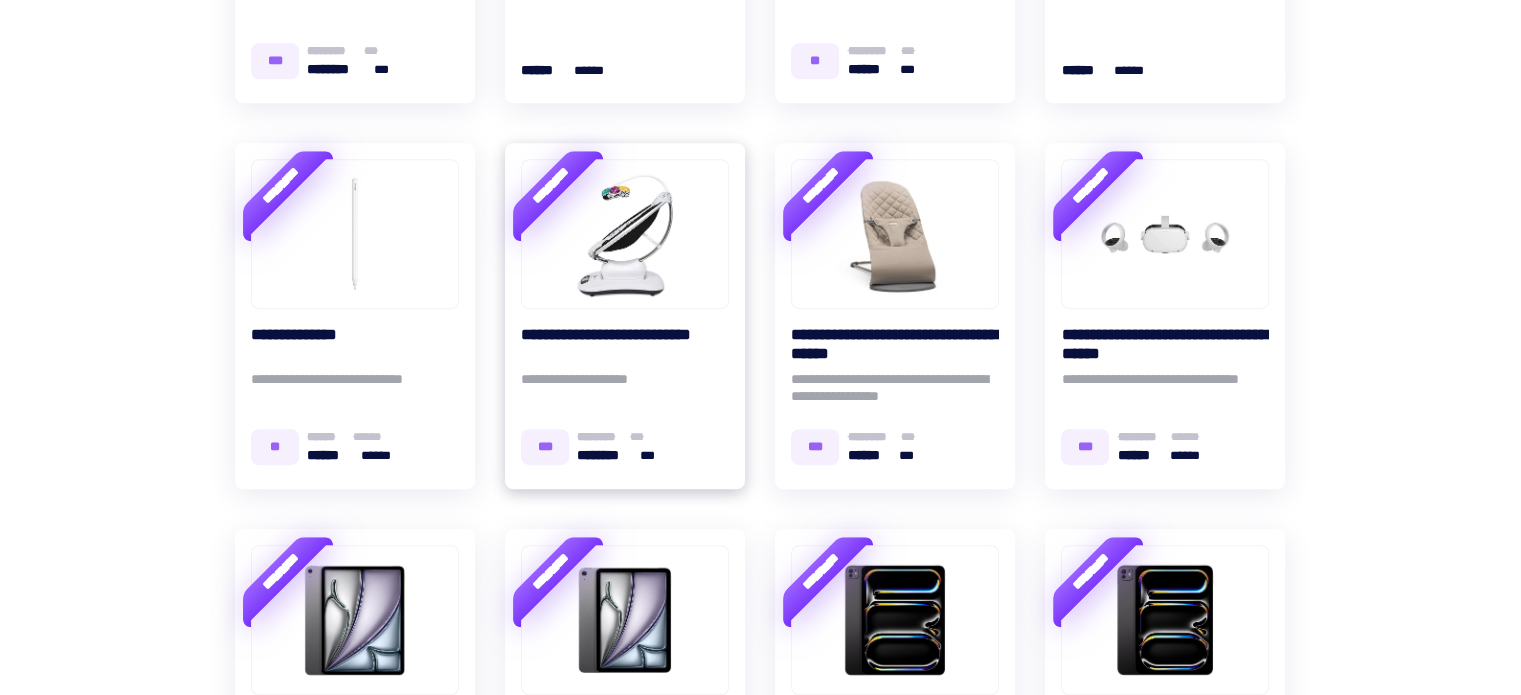 scroll, scrollTop: 1000, scrollLeft: 0, axis: vertical 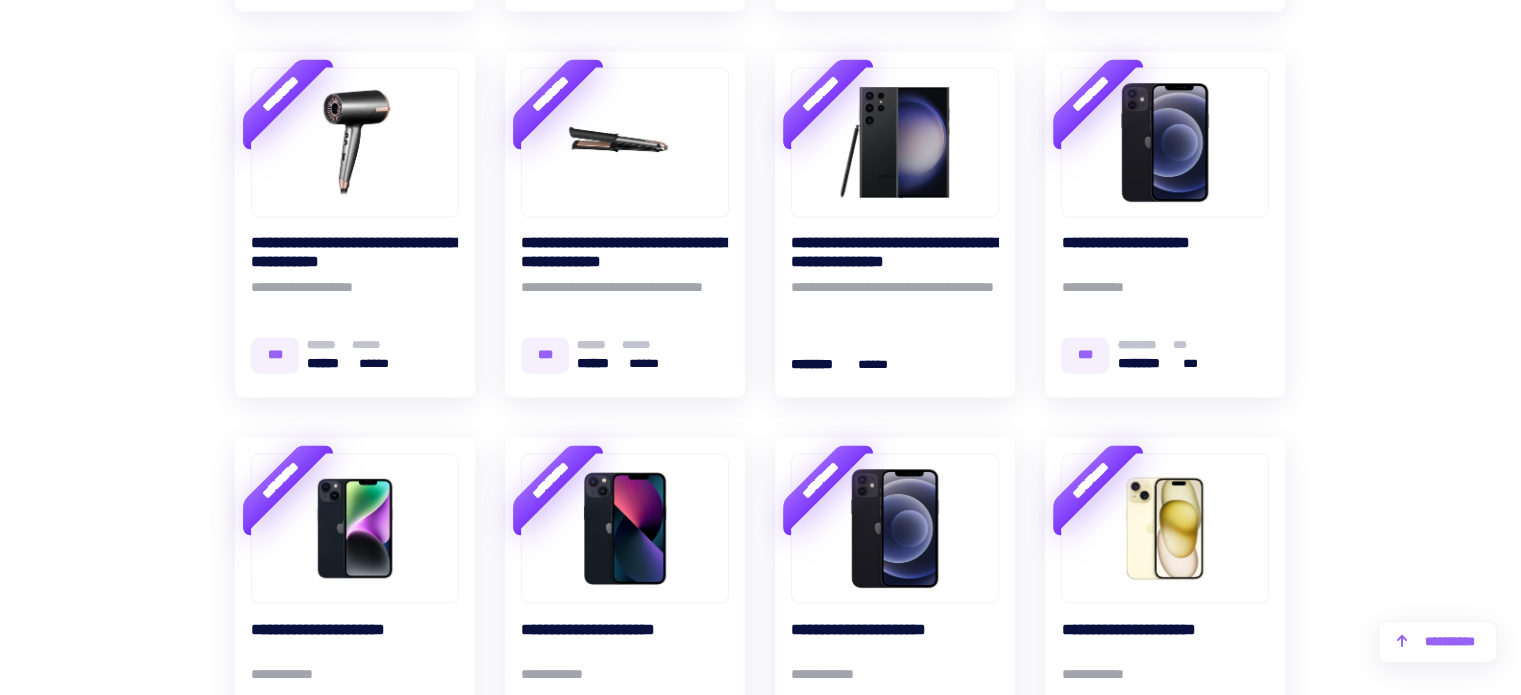 drag, startPoint x: 583, startPoint y: 428, endPoint x: 0, endPoint y: 426, distance: 583.0034 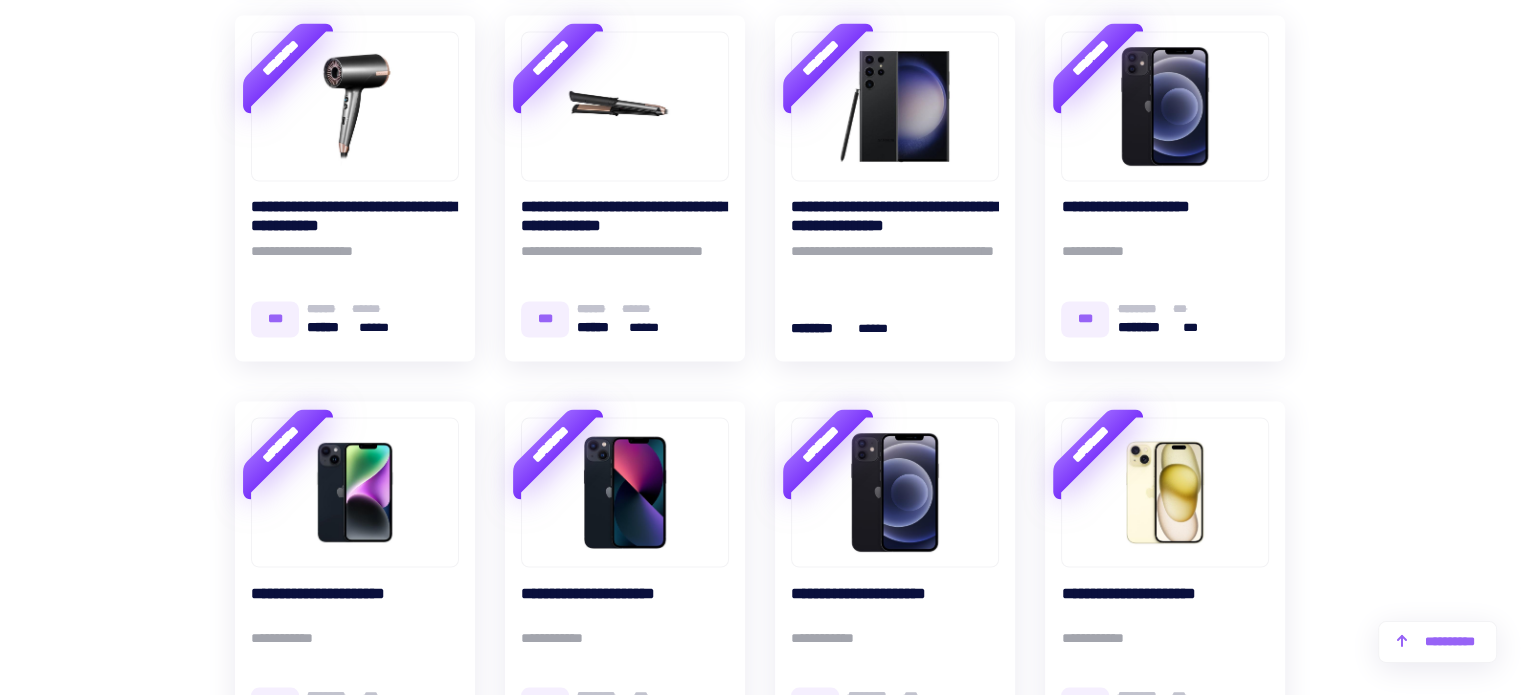 scroll, scrollTop: 3500, scrollLeft: 0, axis: vertical 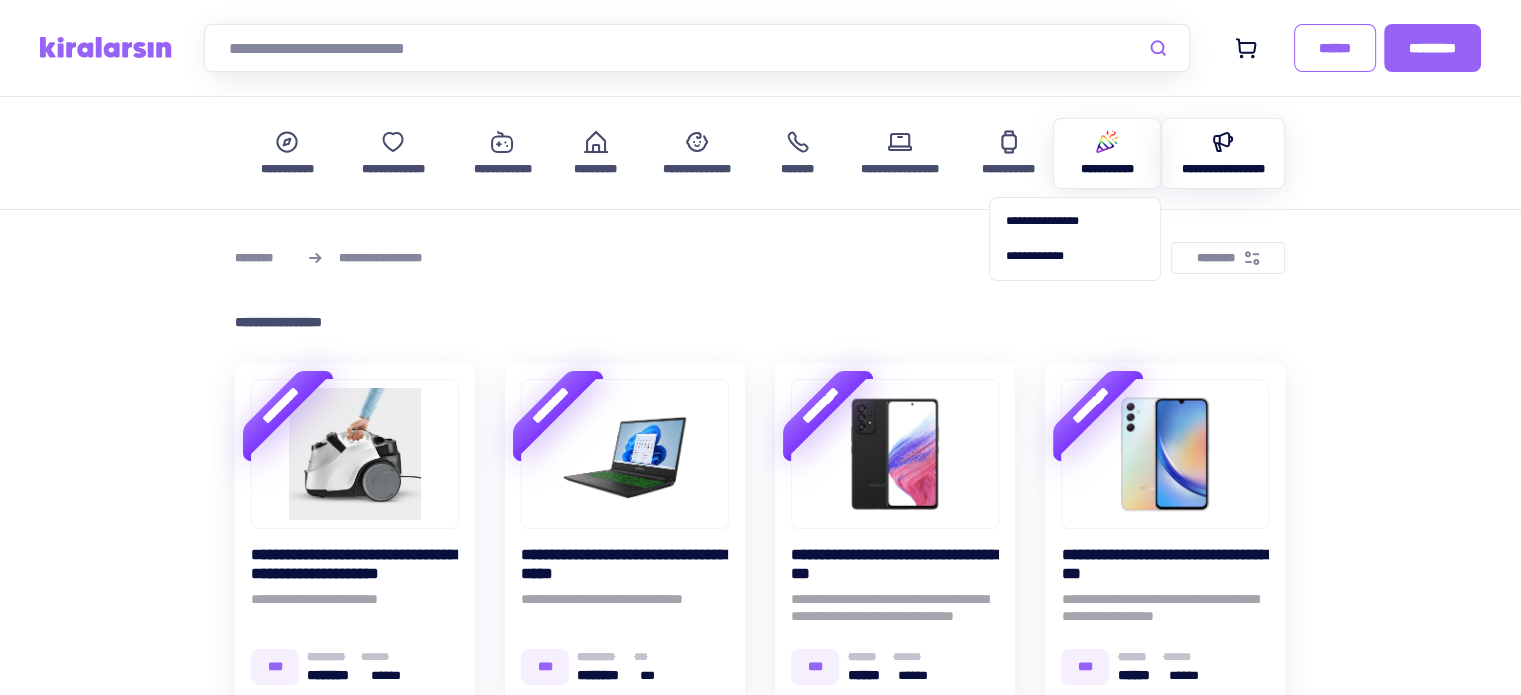 click at bounding box center [1107, 142] 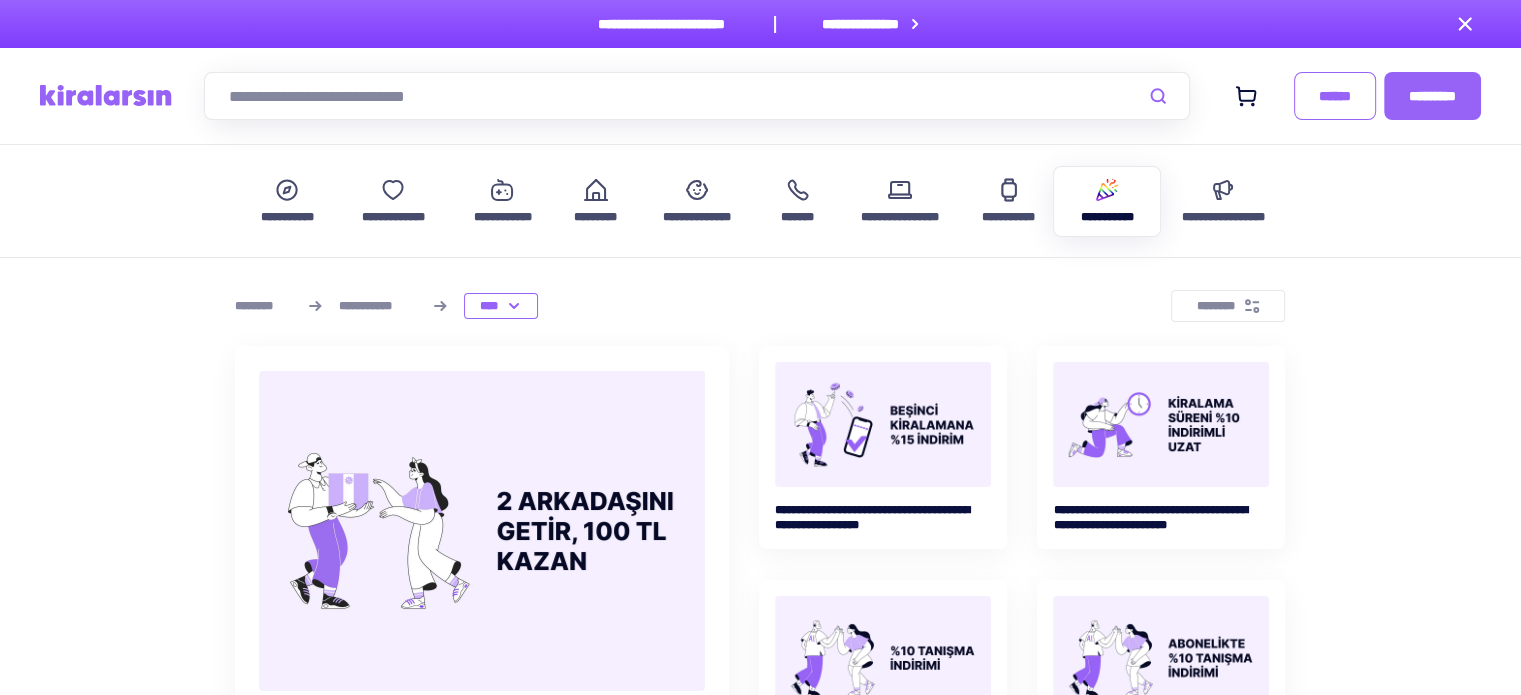 click on "**********" at bounding box center (760, 1760) 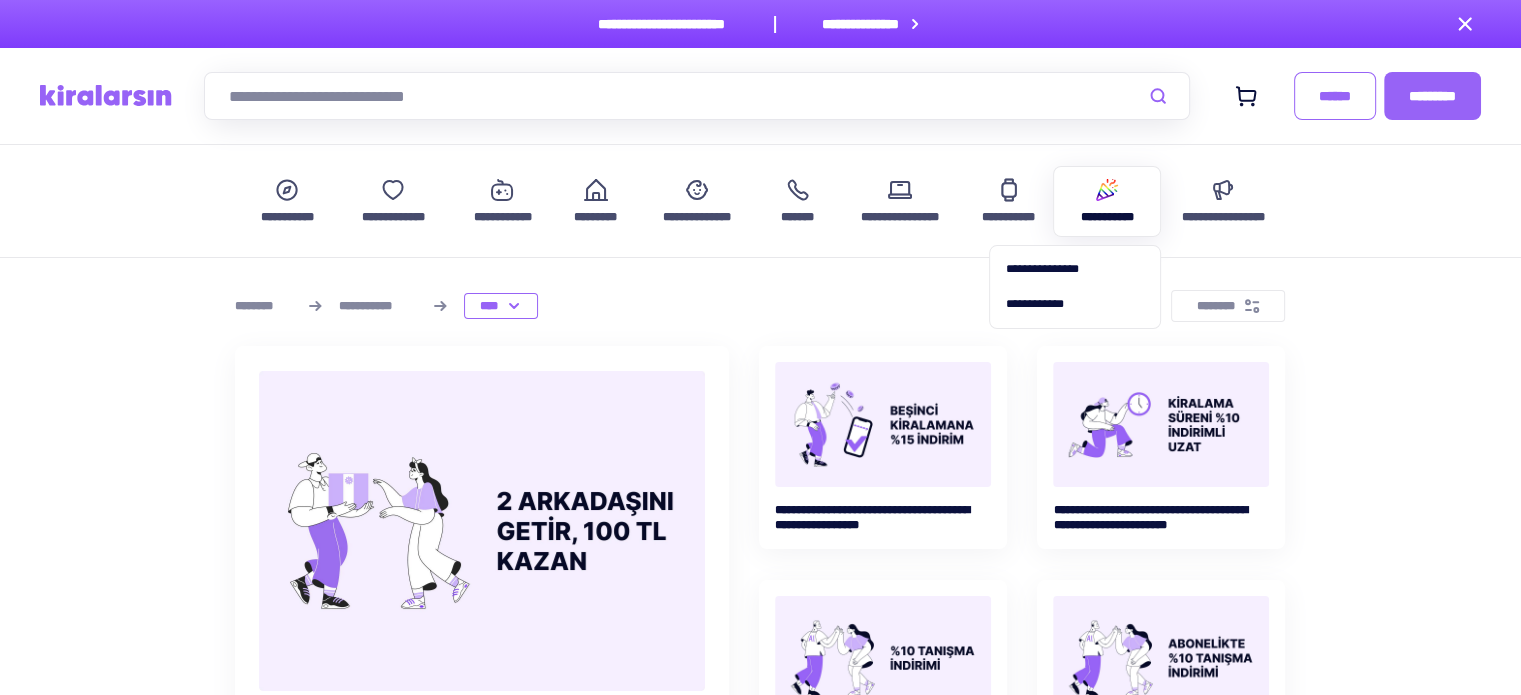 click on "**********" at bounding box center (1107, 217) 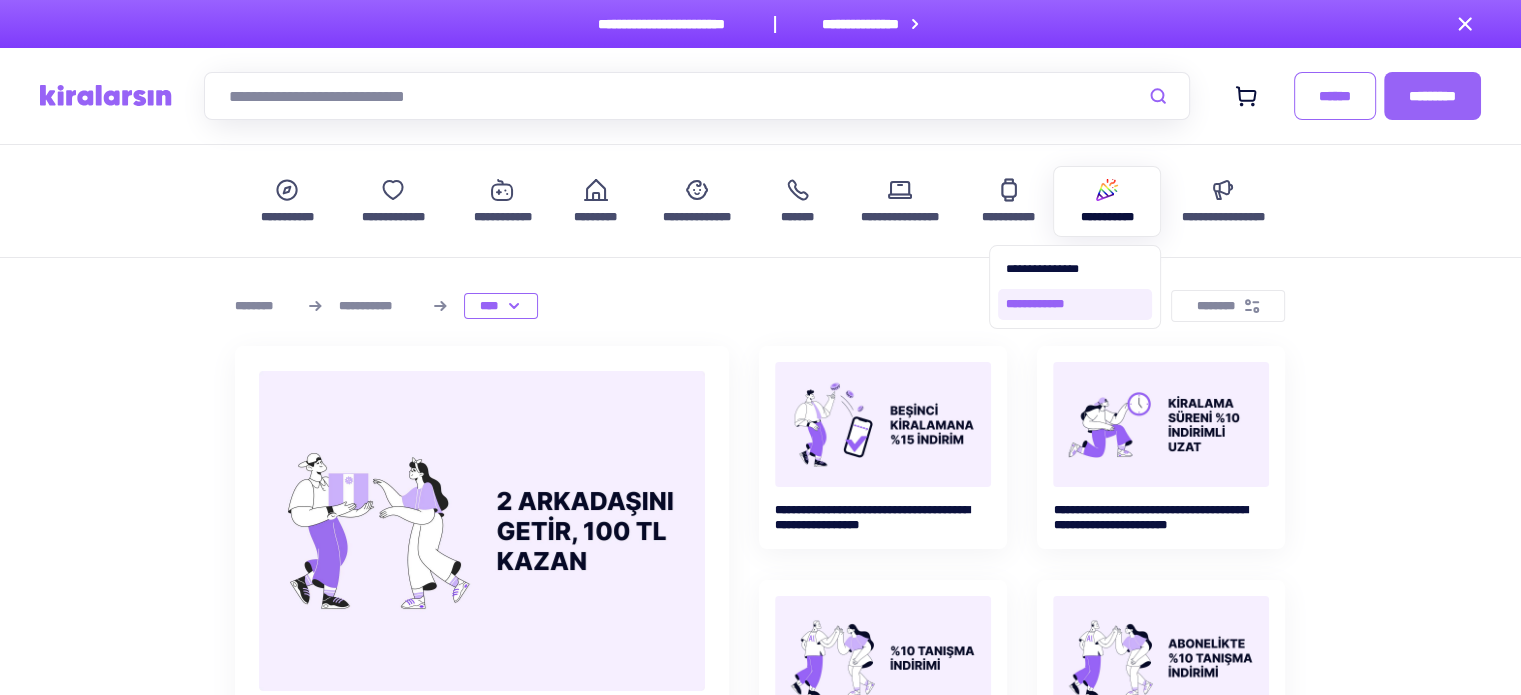 click on "**********" at bounding box center [1075, 304] 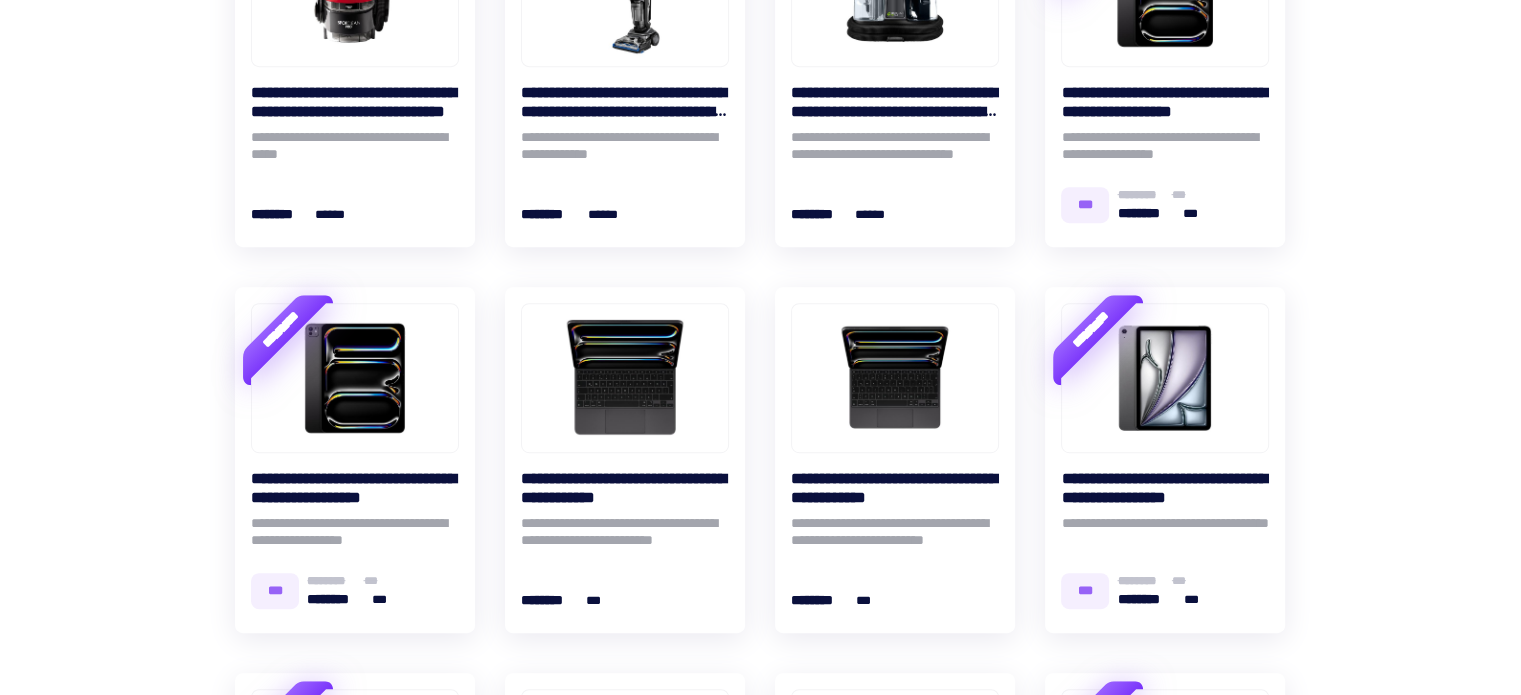 scroll, scrollTop: 1000, scrollLeft: 0, axis: vertical 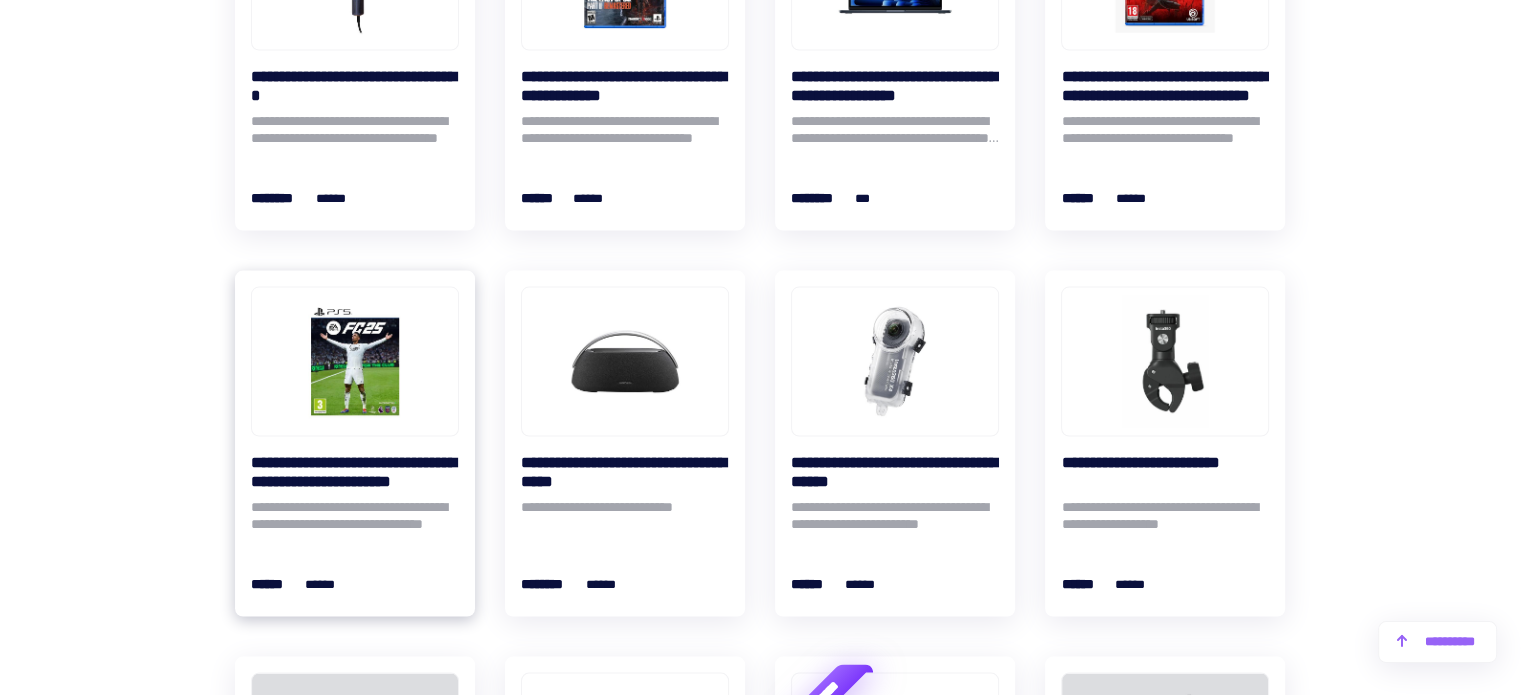 click at bounding box center (355, 362) 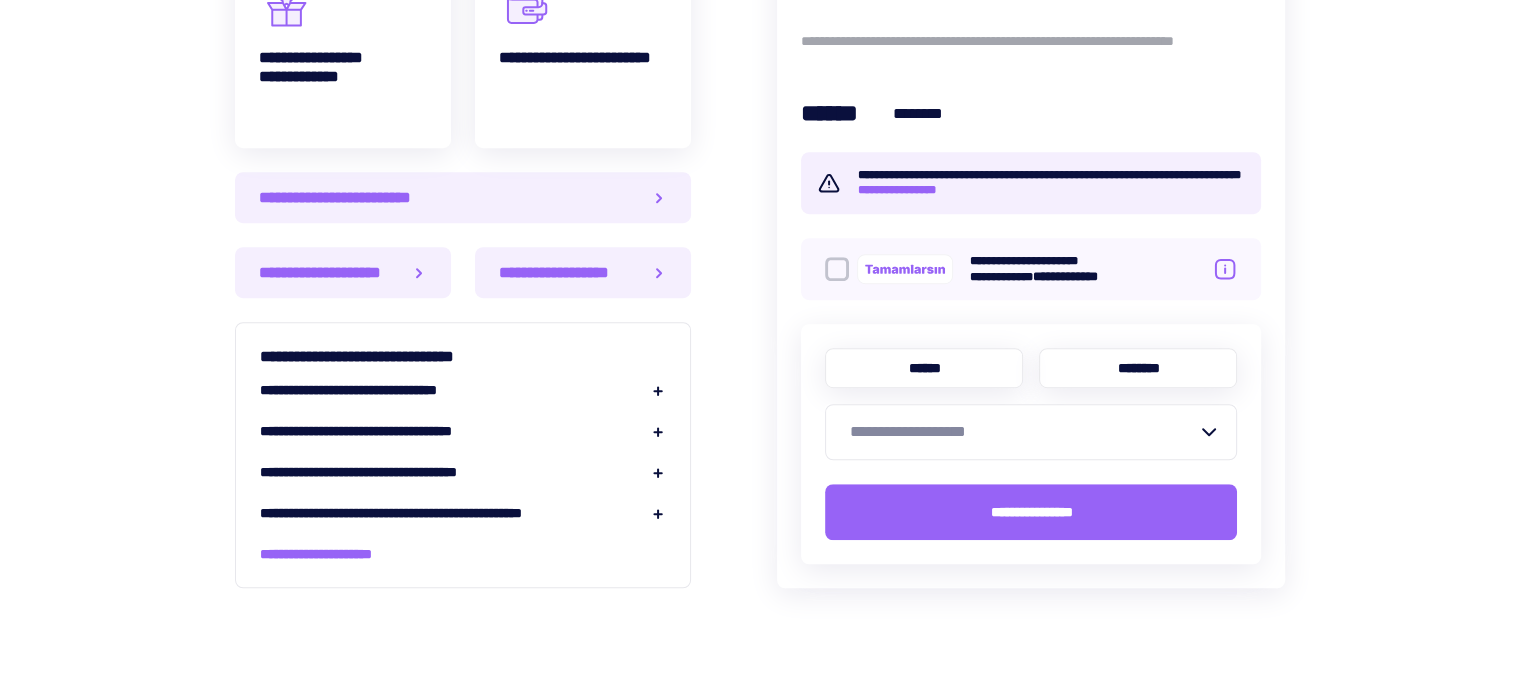 scroll, scrollTop: 1300, scrollLeft: 0, axis: vertical 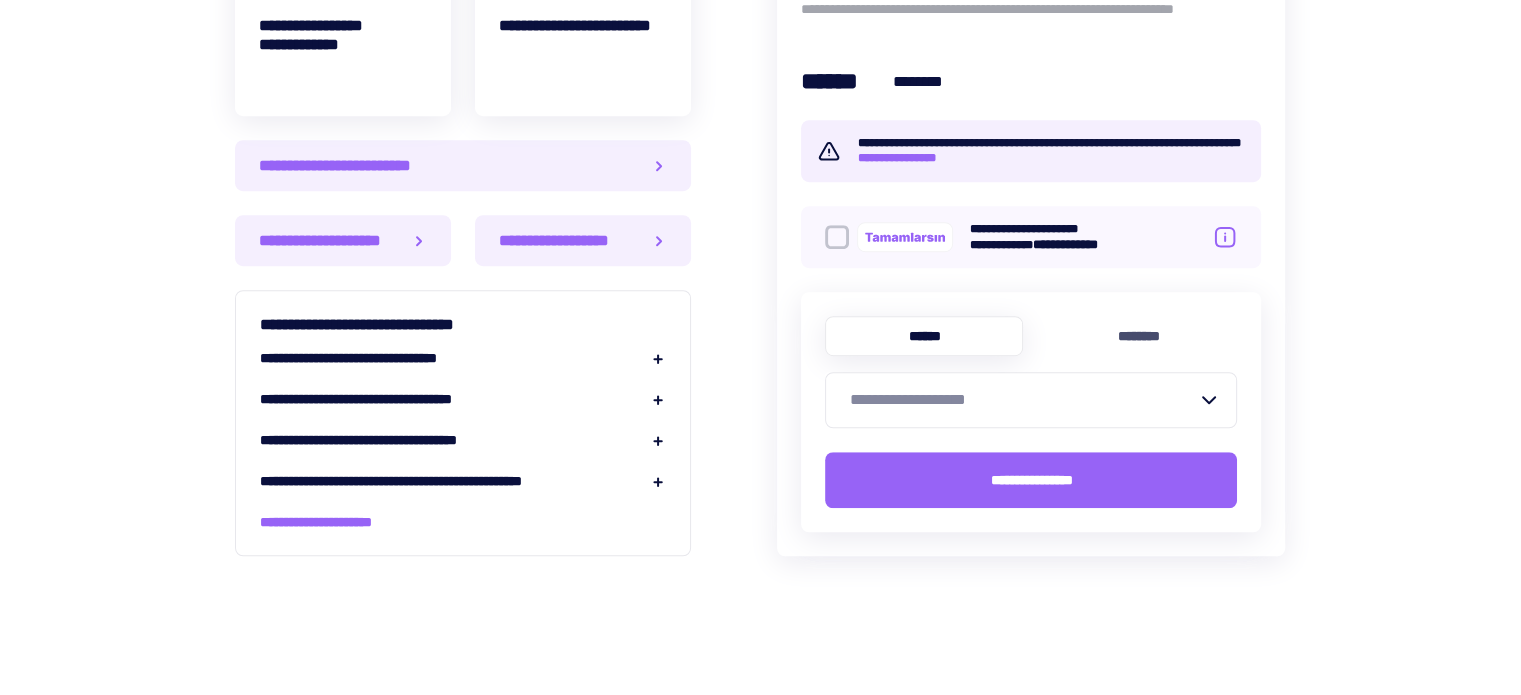 click on "**********" at bounding box center (1019, 400) 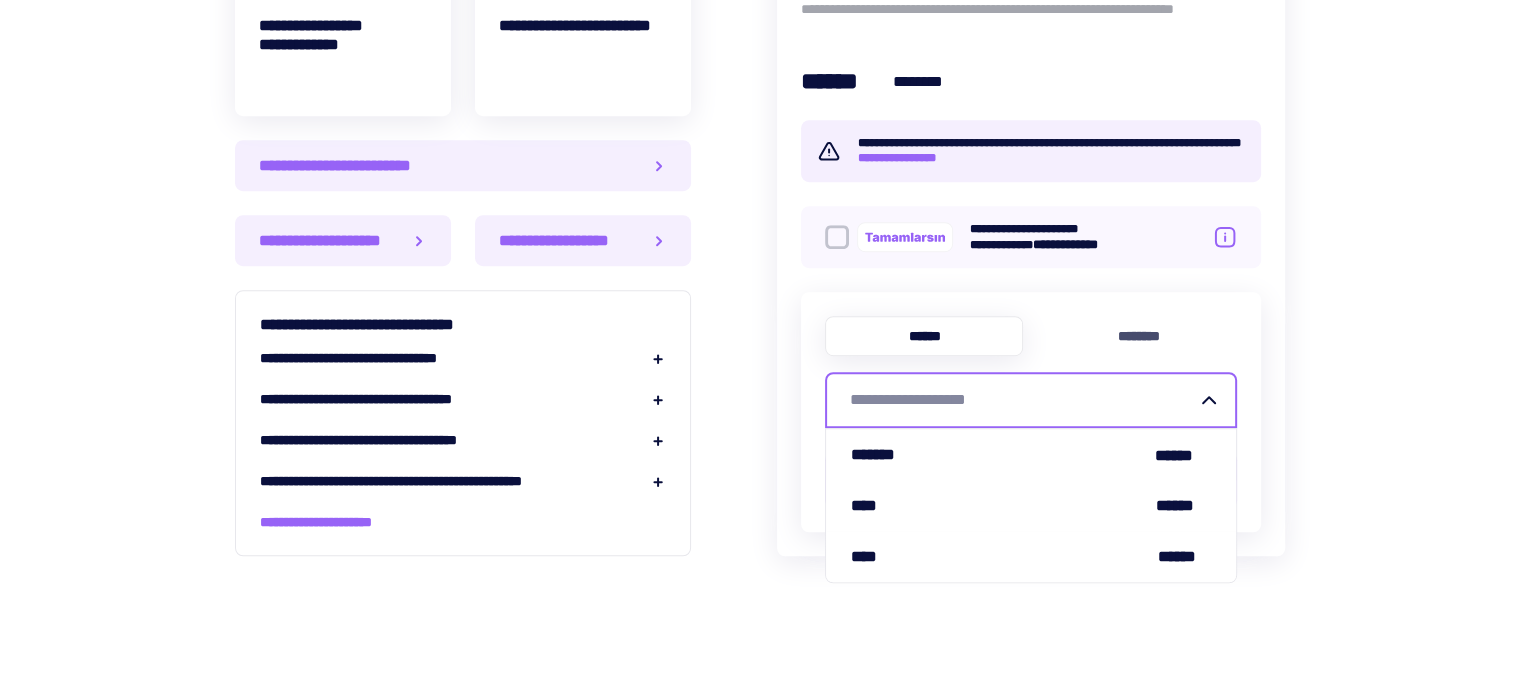 drag, startPoint x: 1076, startPoint y: 491, endPoint x: 1033, endPoint y: 418, distance: 84.723076 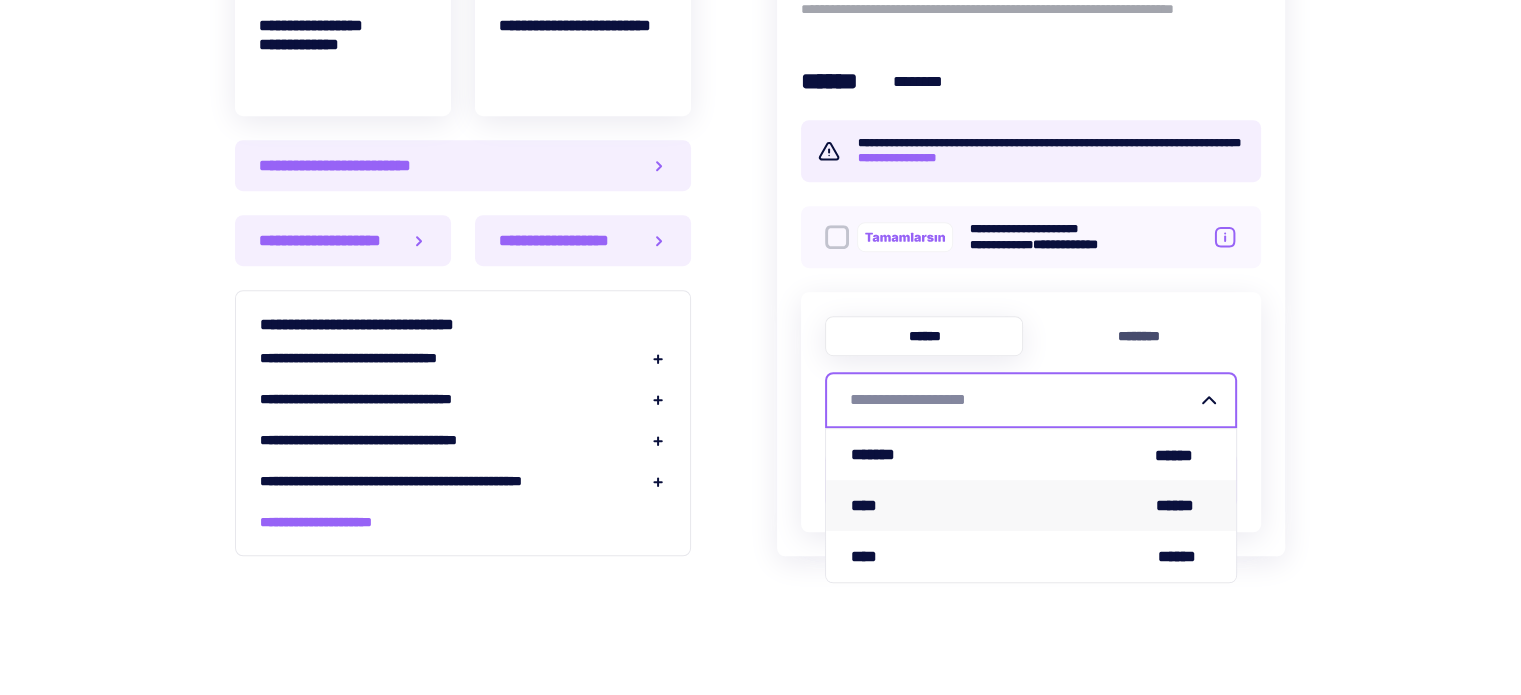 click on "**** ******" at bounding box center (1031, 505) 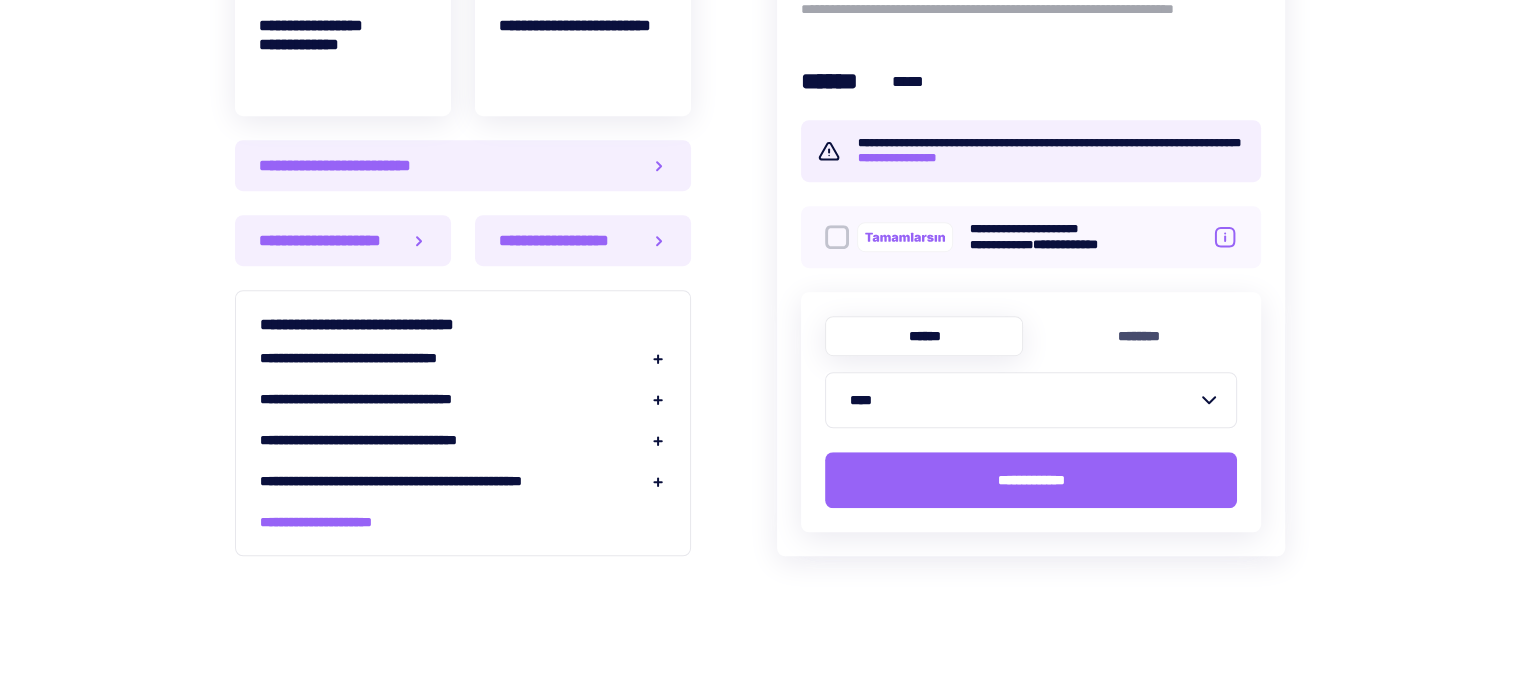 click on "**********" at bounding box center [760, -227] 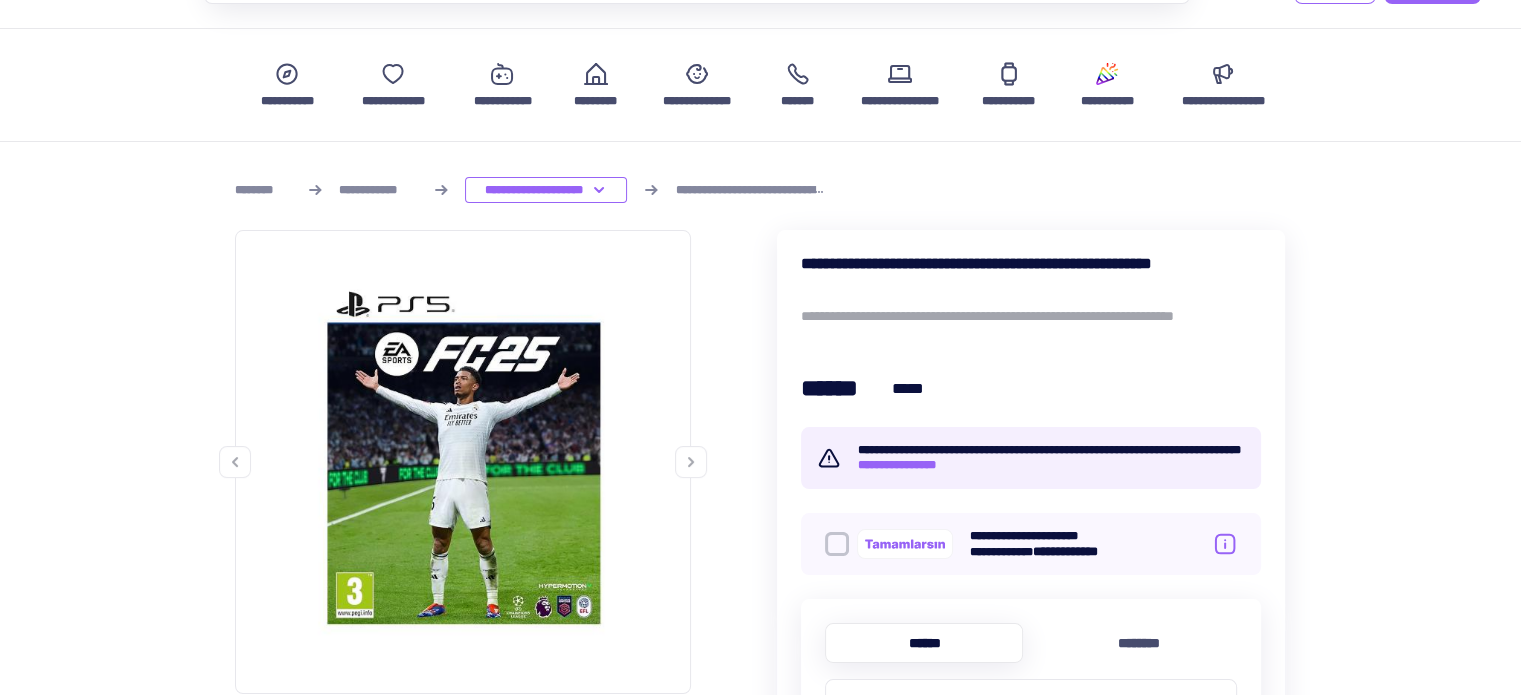 scroll, scrollTop: 100, scrollLeft: 0, axis: vertical 